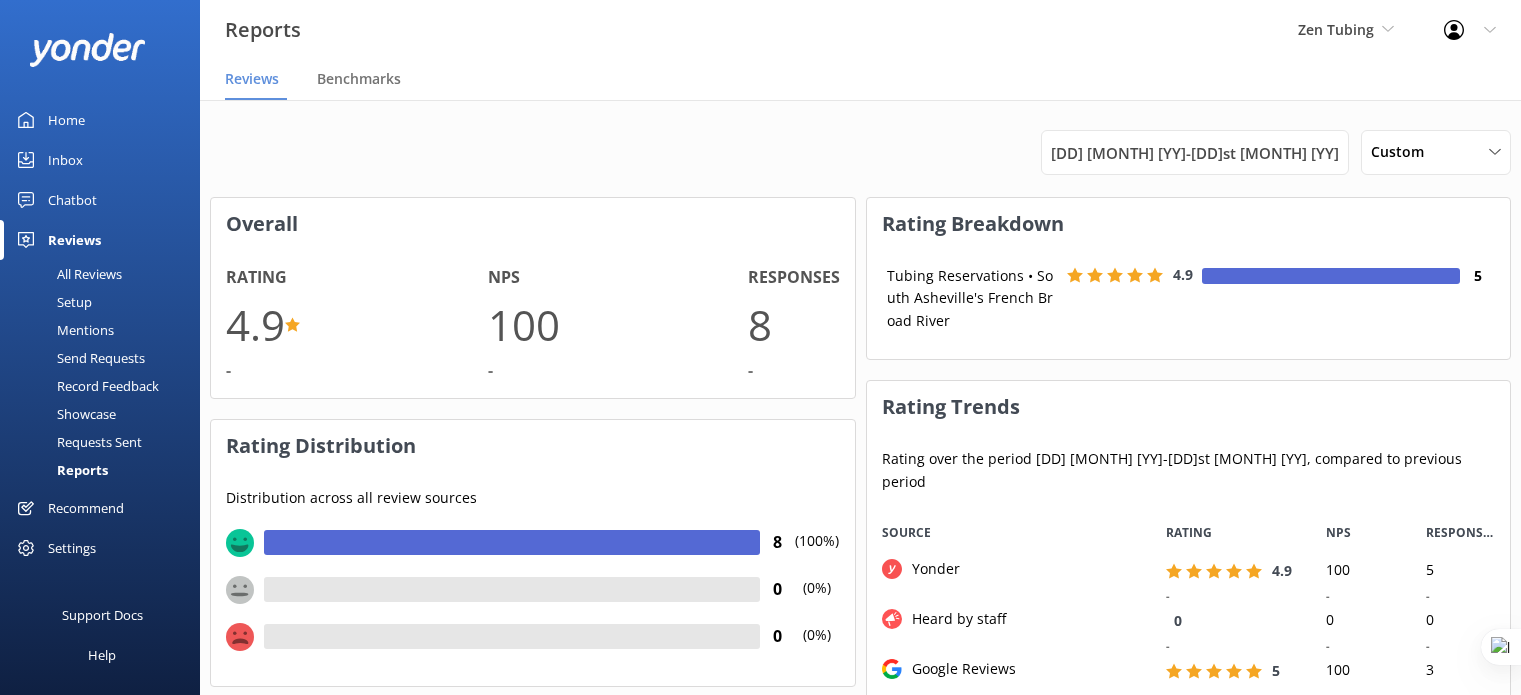 scroll, scrollTop: 1026, scrollLeft: 0, axis: vertical 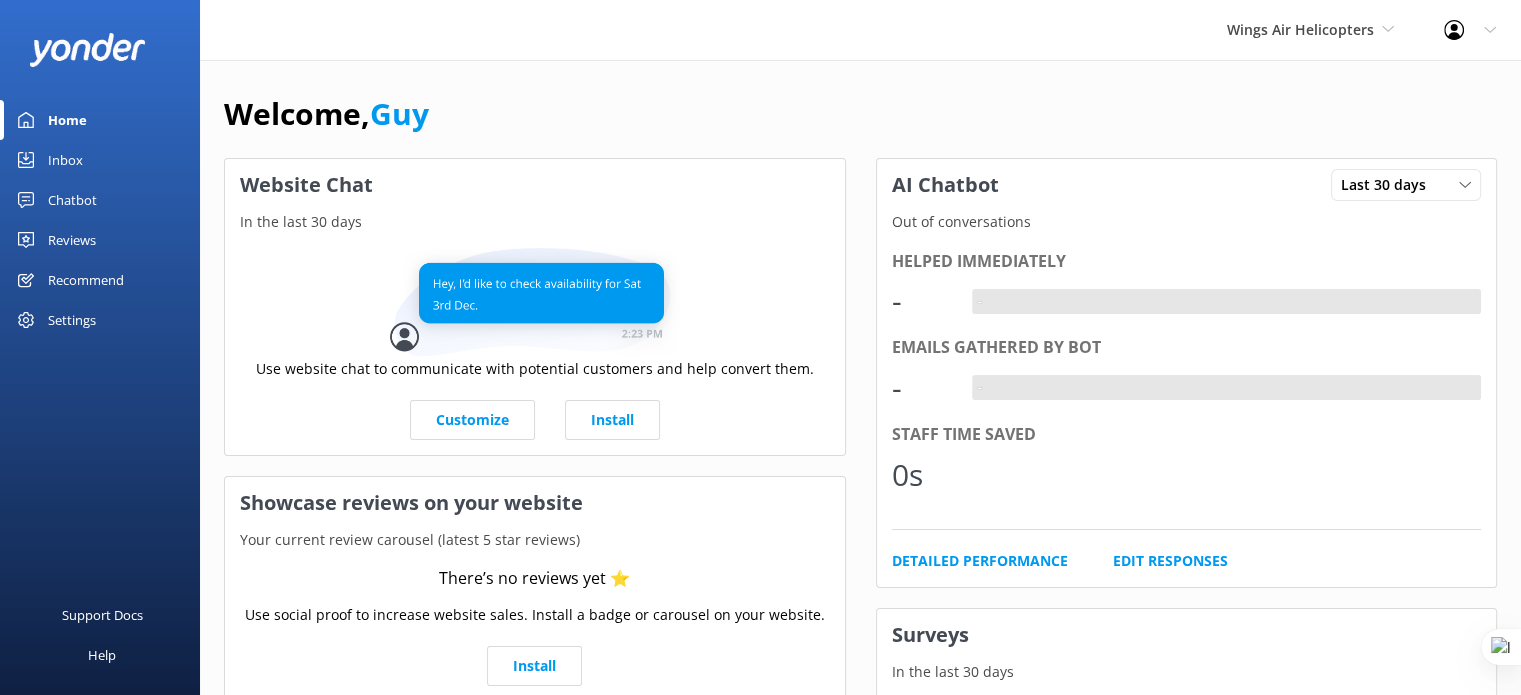 click on "Settings" at bounding box center [72, 320] 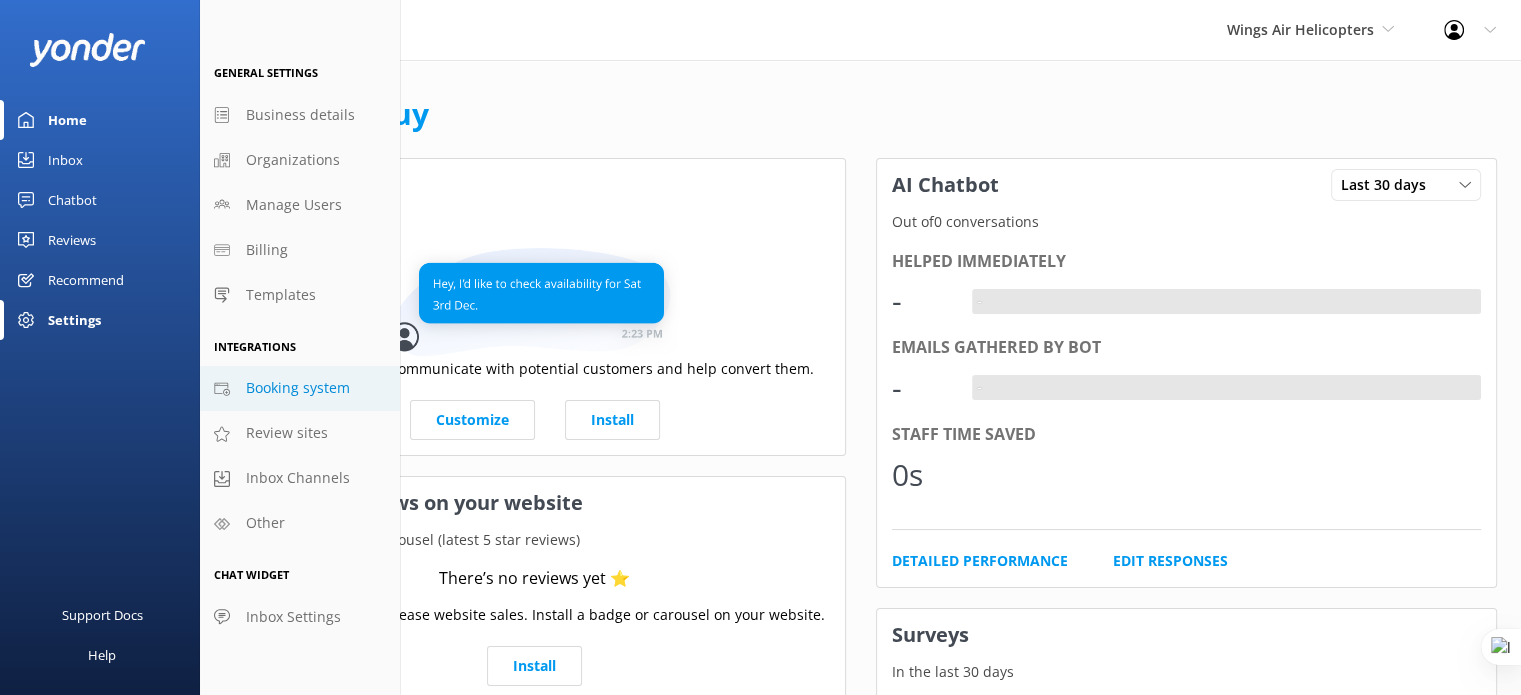 click on "Booking system" at bounding box center (298, 388) 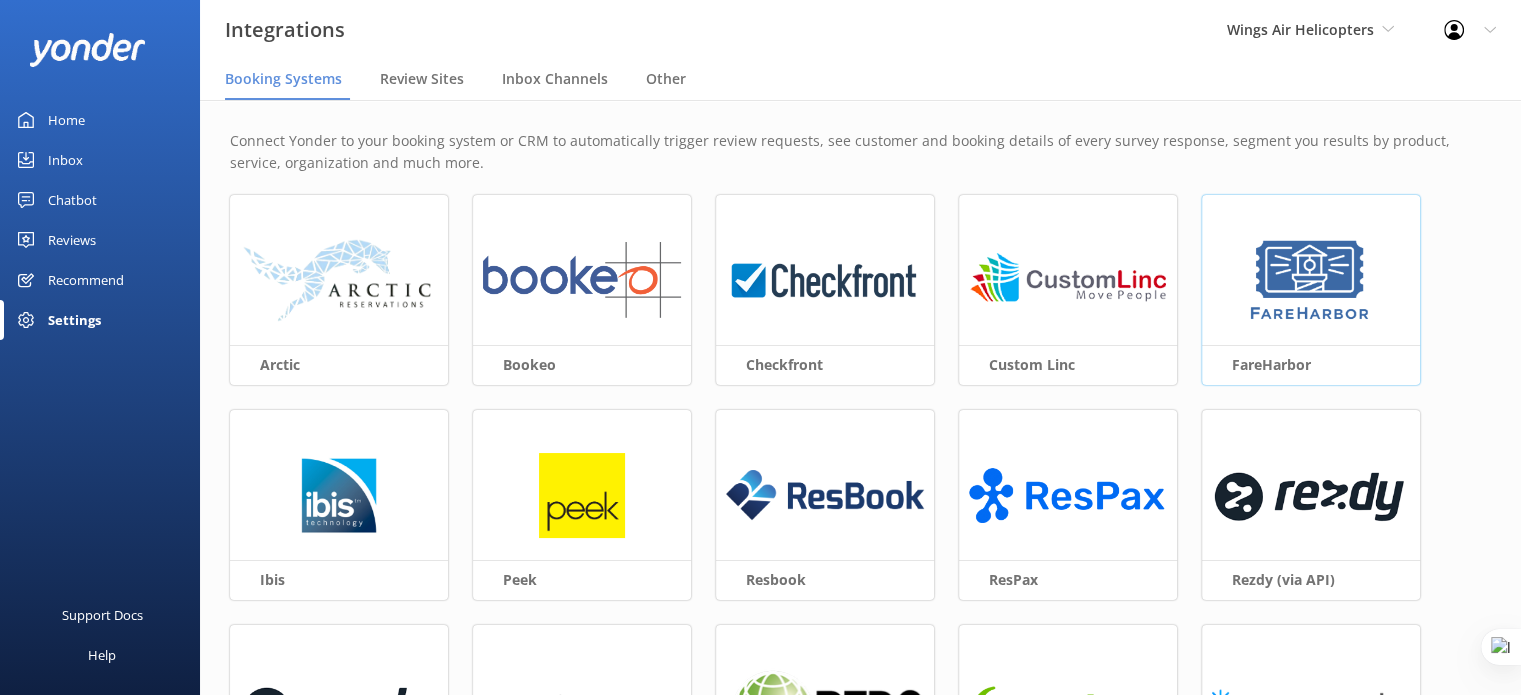 click at bounding box center (1310, 281) 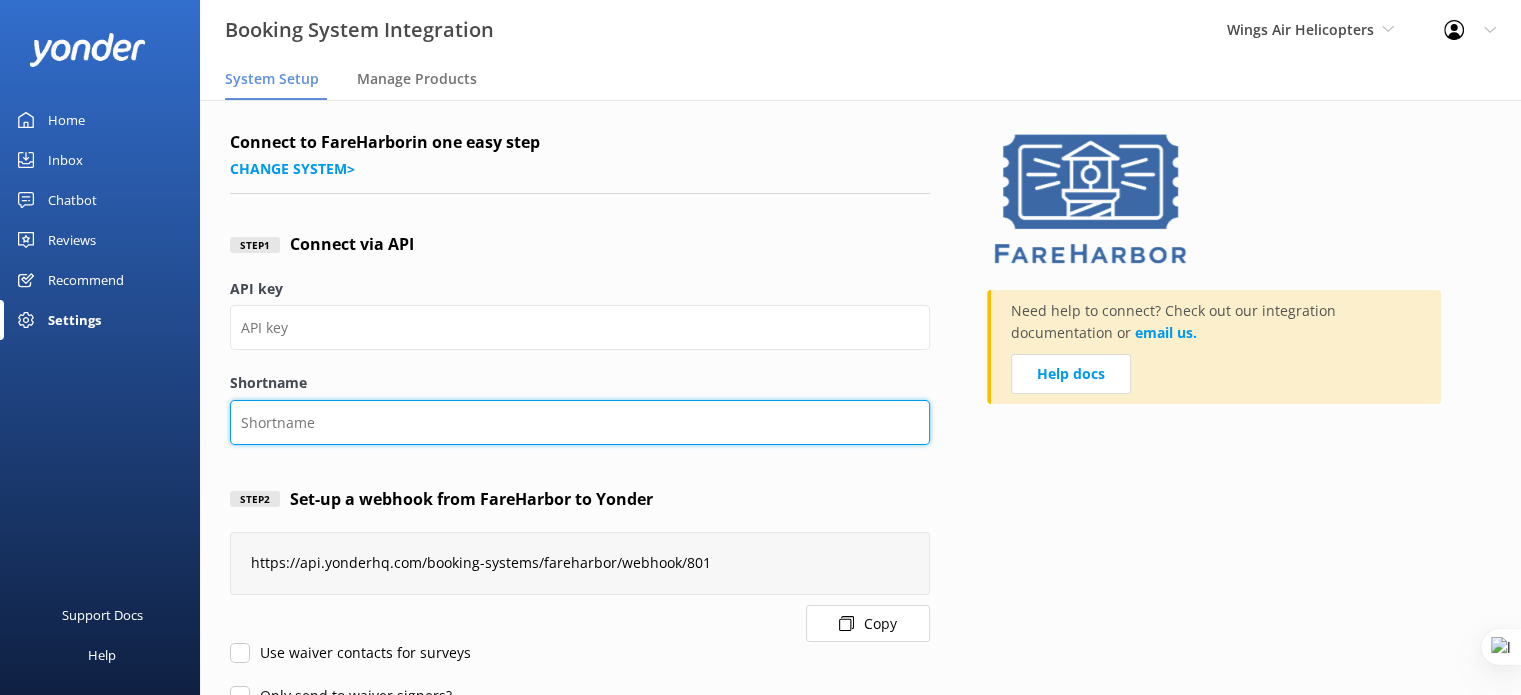 click on "Shortname" at bounding box center (580, 422) 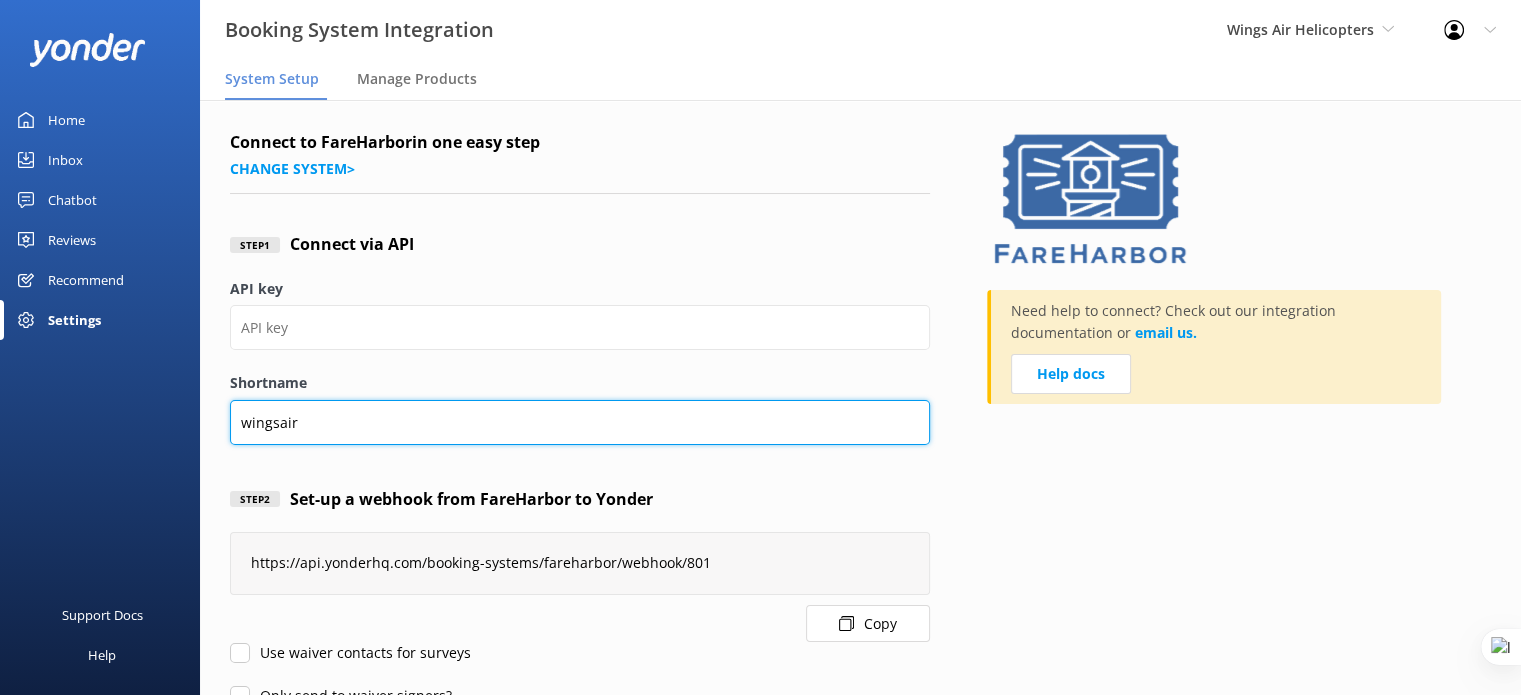 type on "wingsair" 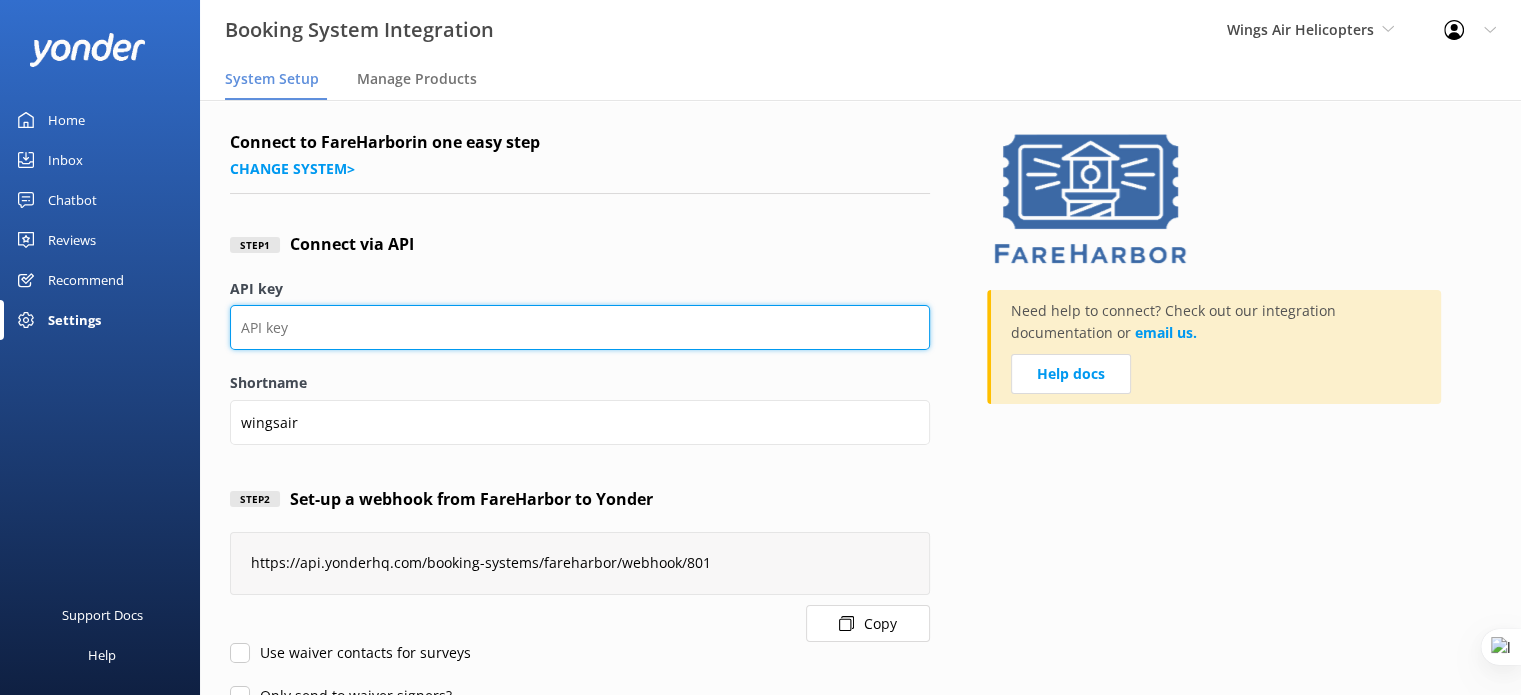 click on "API key" at bounding box center [580, 327] 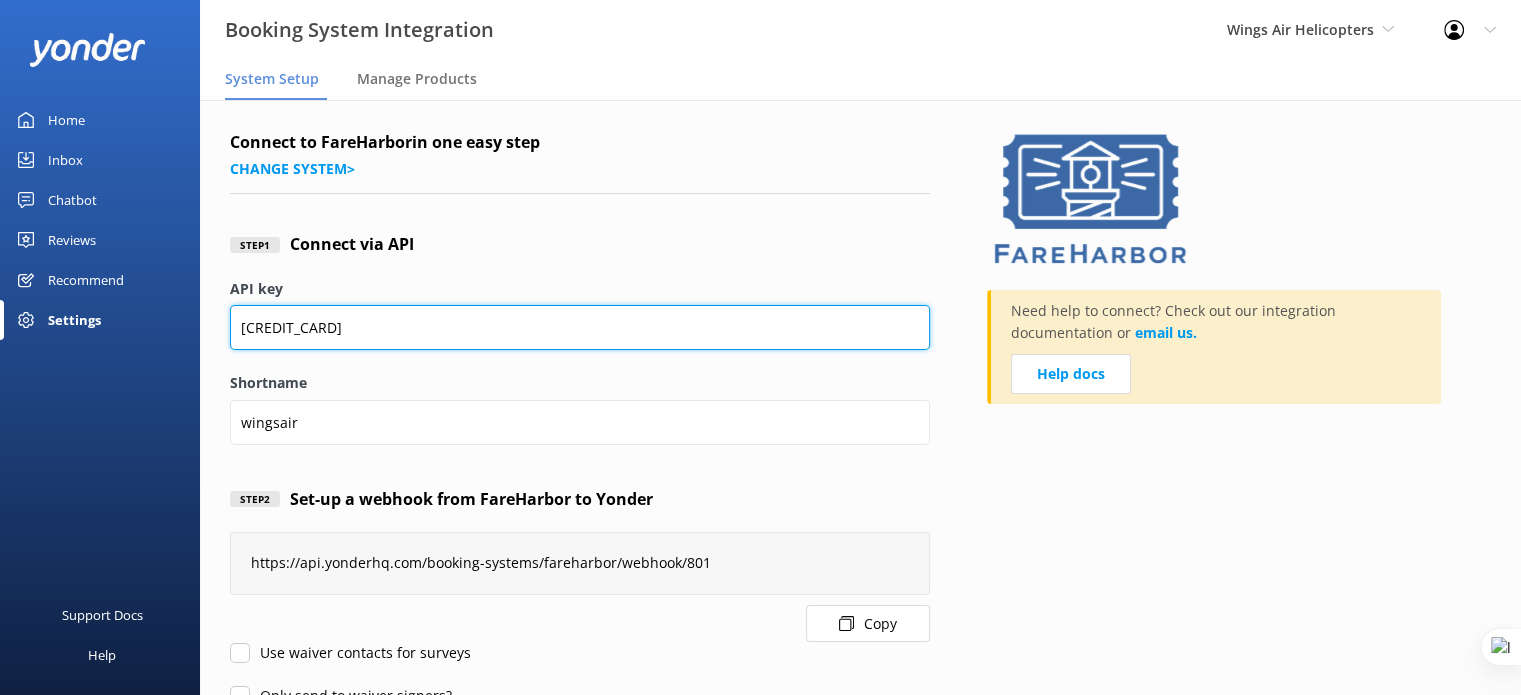 type on "[CREDIT_CARD]" 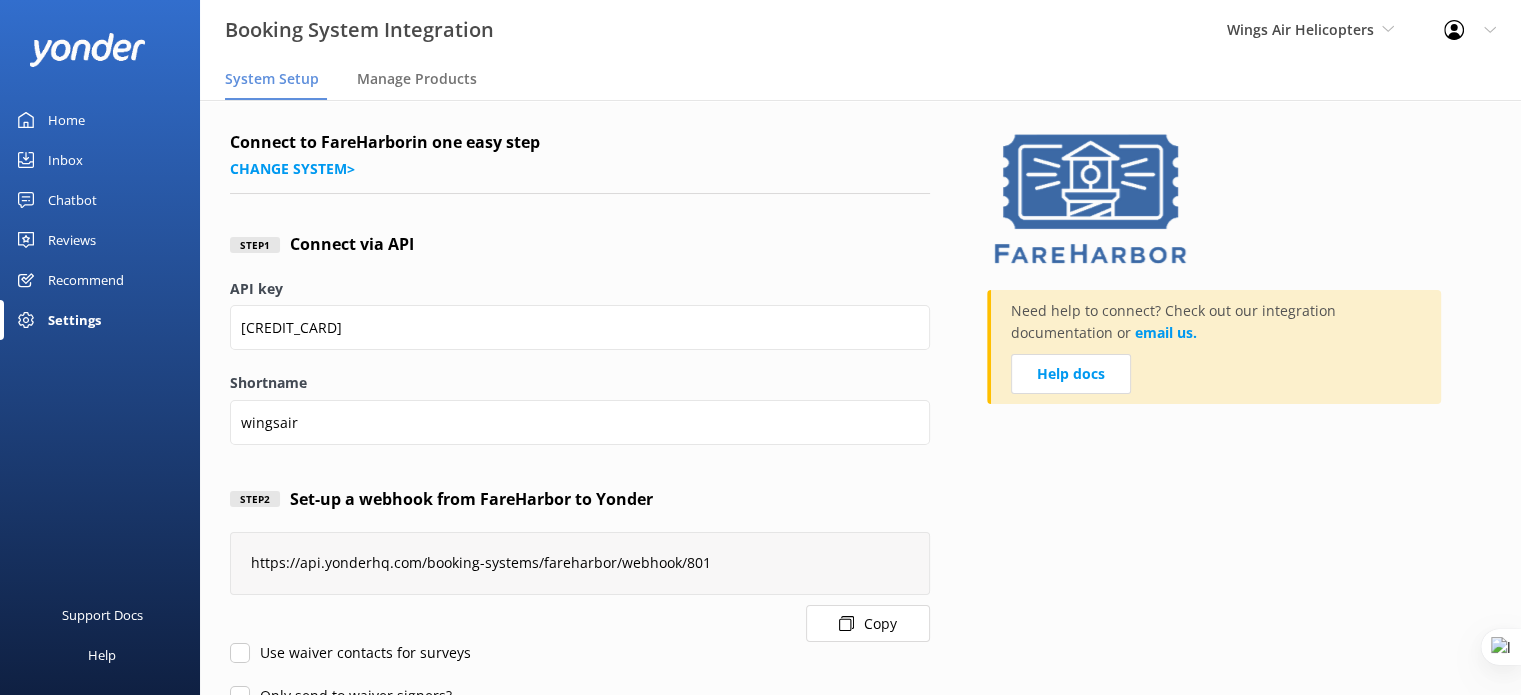 click on "Need help to connect? Check out our integration documentation or   email us. Help docs" at bounding box center (1239, 463) 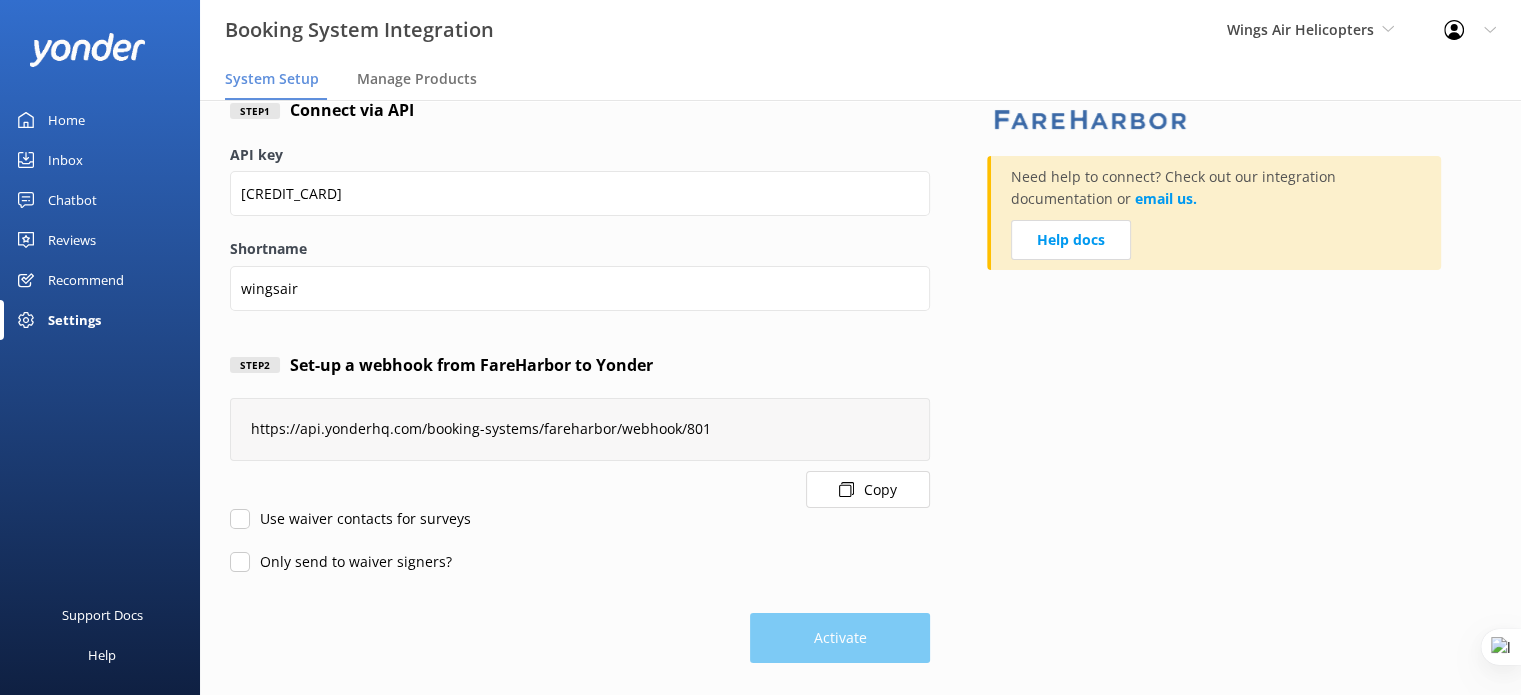 scroll, scrollTop: 141, scrollLeft: 0, axis: vertical 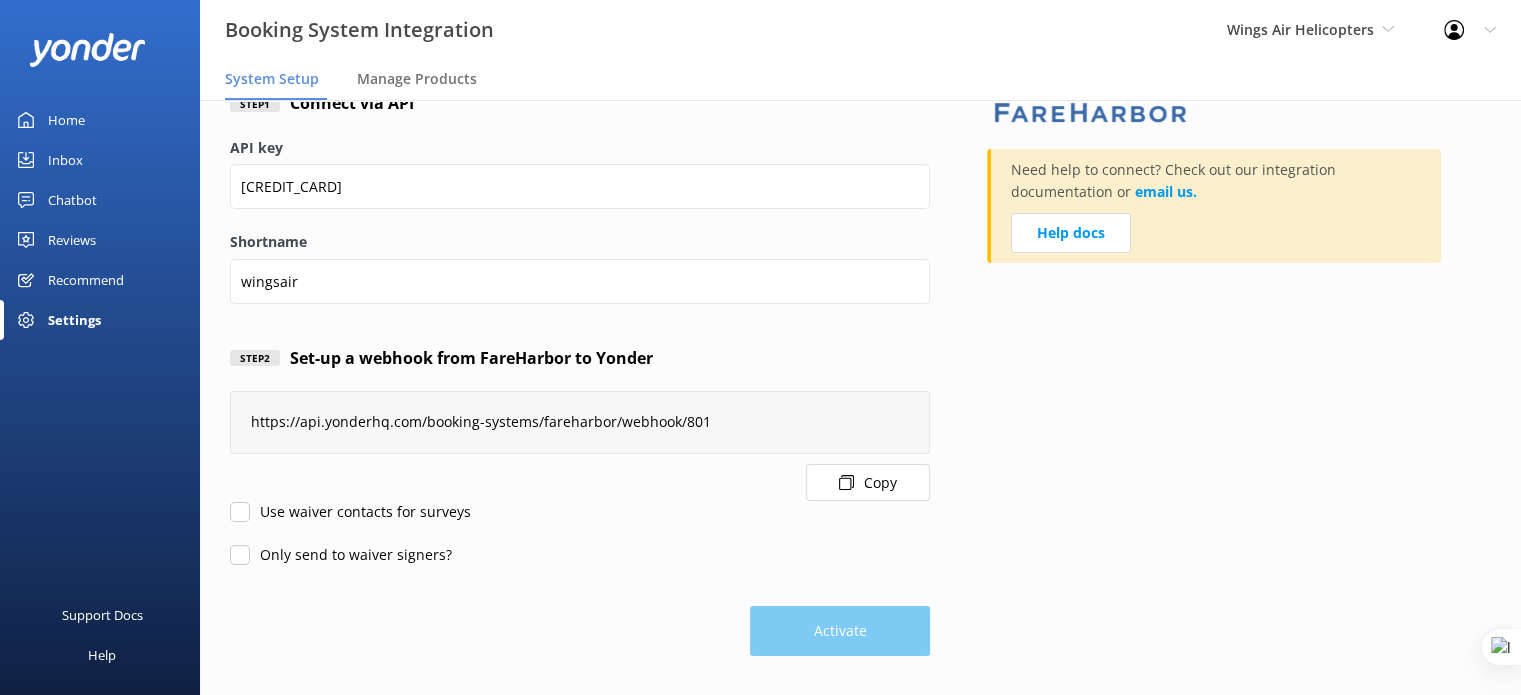 click on "Only send to waiver signers?" at bounding box center [240, 555] 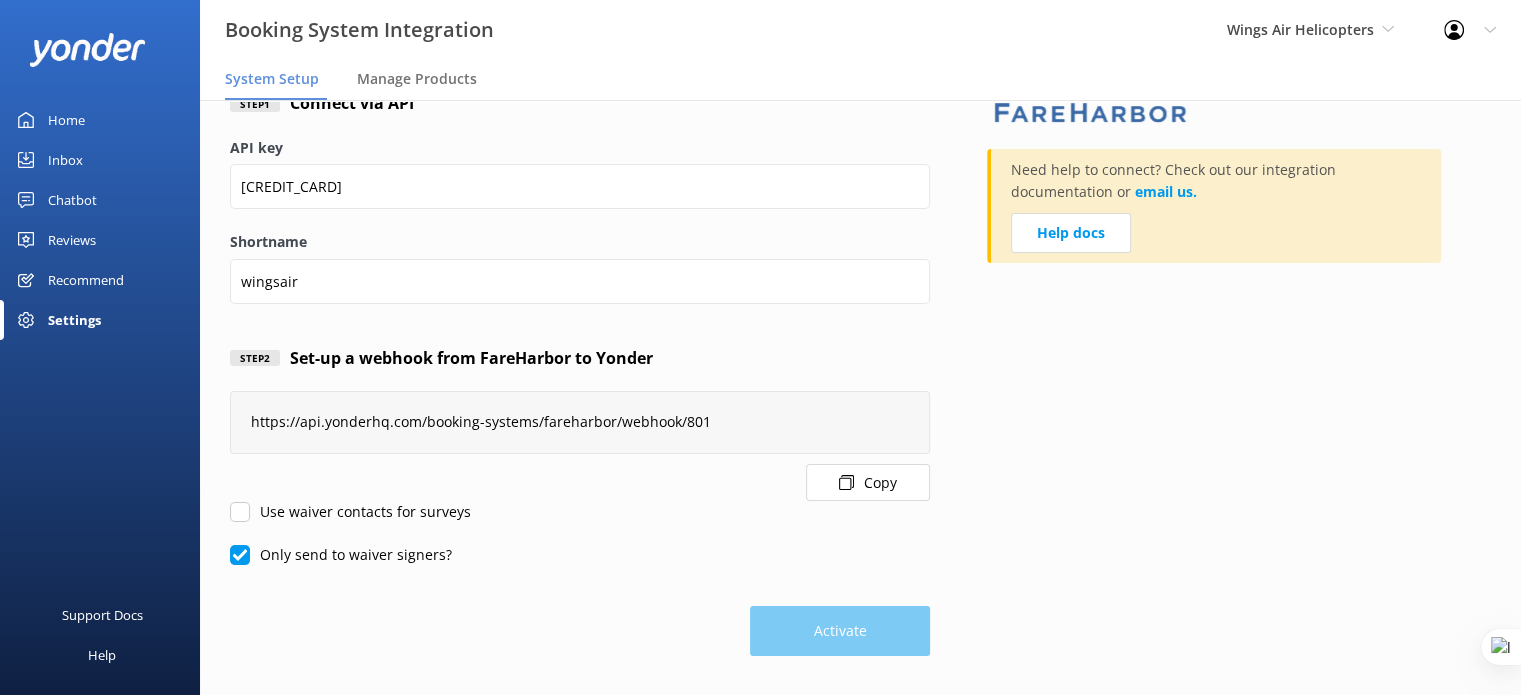 click on "Connect to FareHarbor in one easy step Change system > Step 1 Connect via API API key [CREDIT_CARD] Shortname wingsair Step 2 Set-up a webhook from FareHarbor to Yonder https://api.yonderhq.com/booking-systems/fareharbor/webhook/801 Copy Use waiver contacts for surveys Only send to waiver signers? Activate Need help to connect? Check out our integration documentation or email us. Help docs" at bounding box center (860, 327) 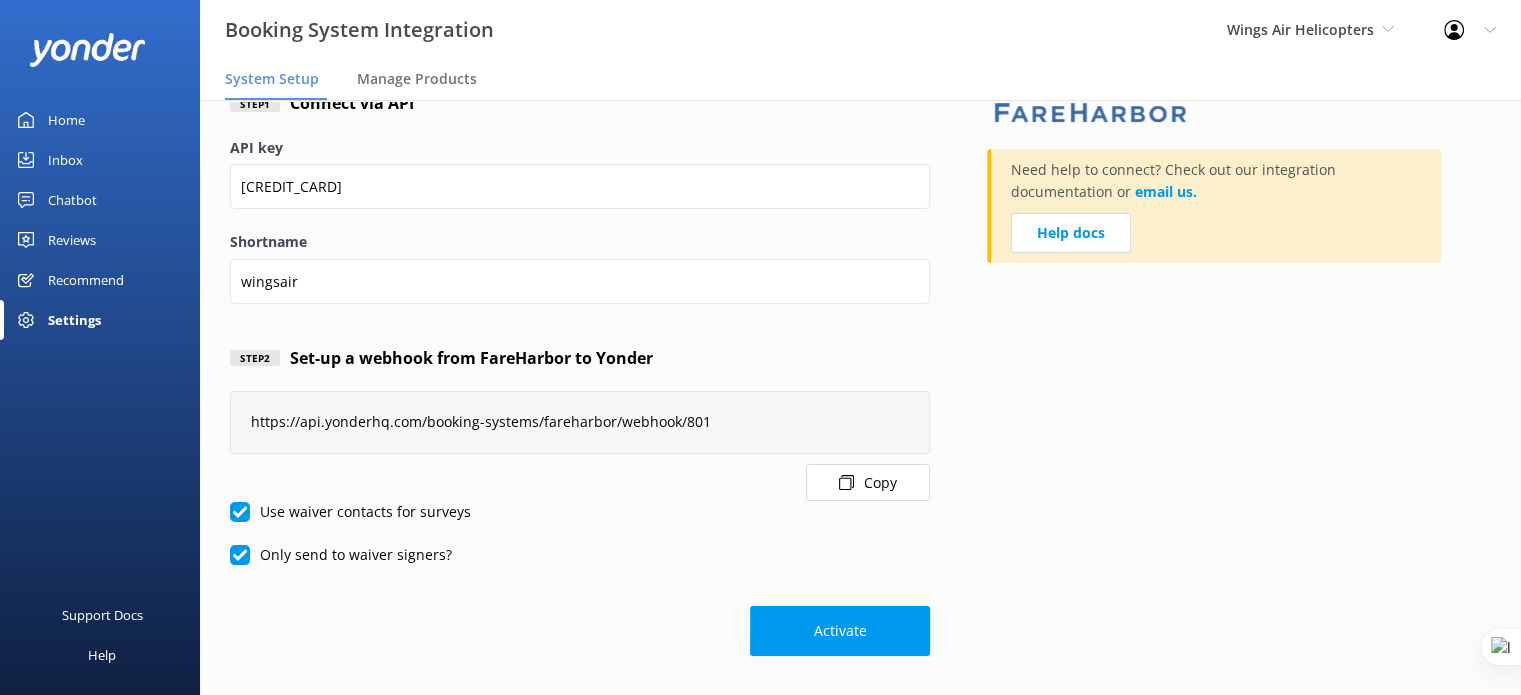 click on "Use waiver contacts for surveys" at bounding box center (240, 512) 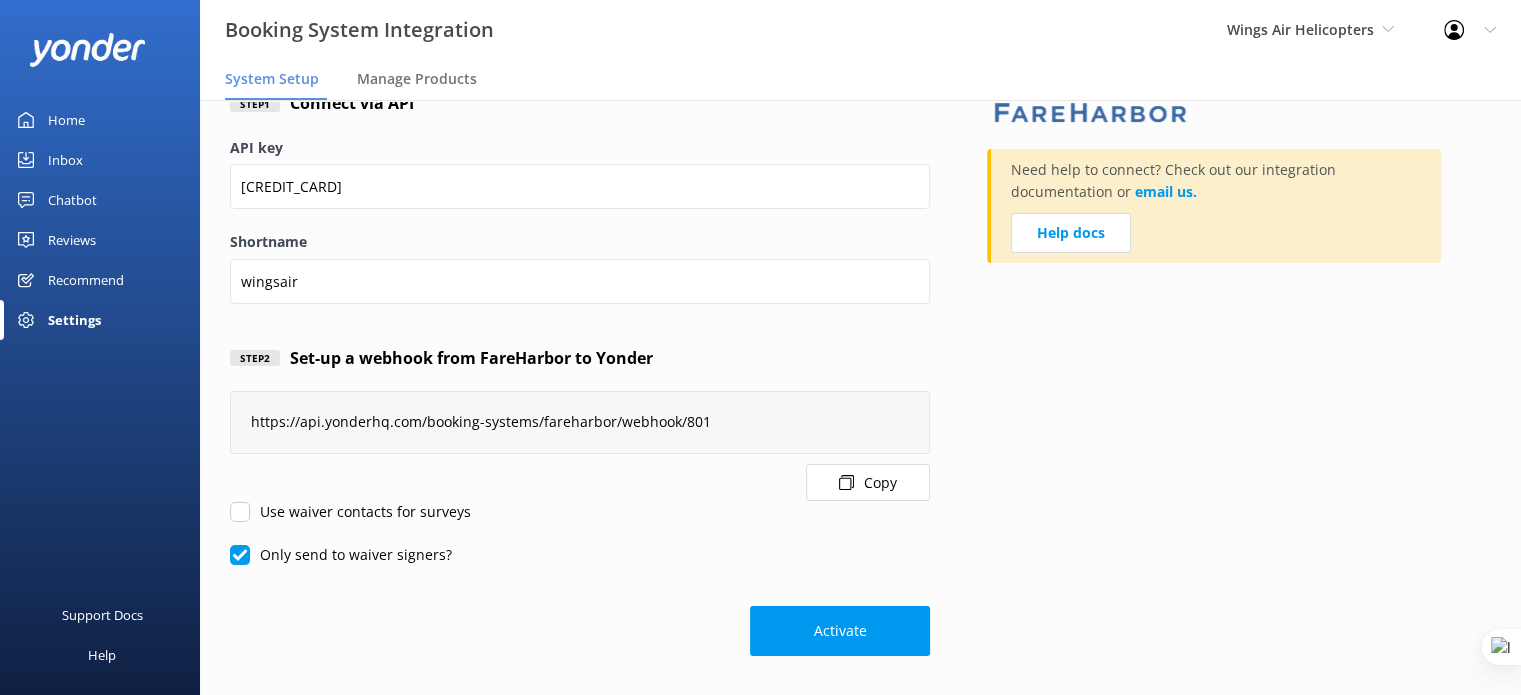 checkbox on "false" 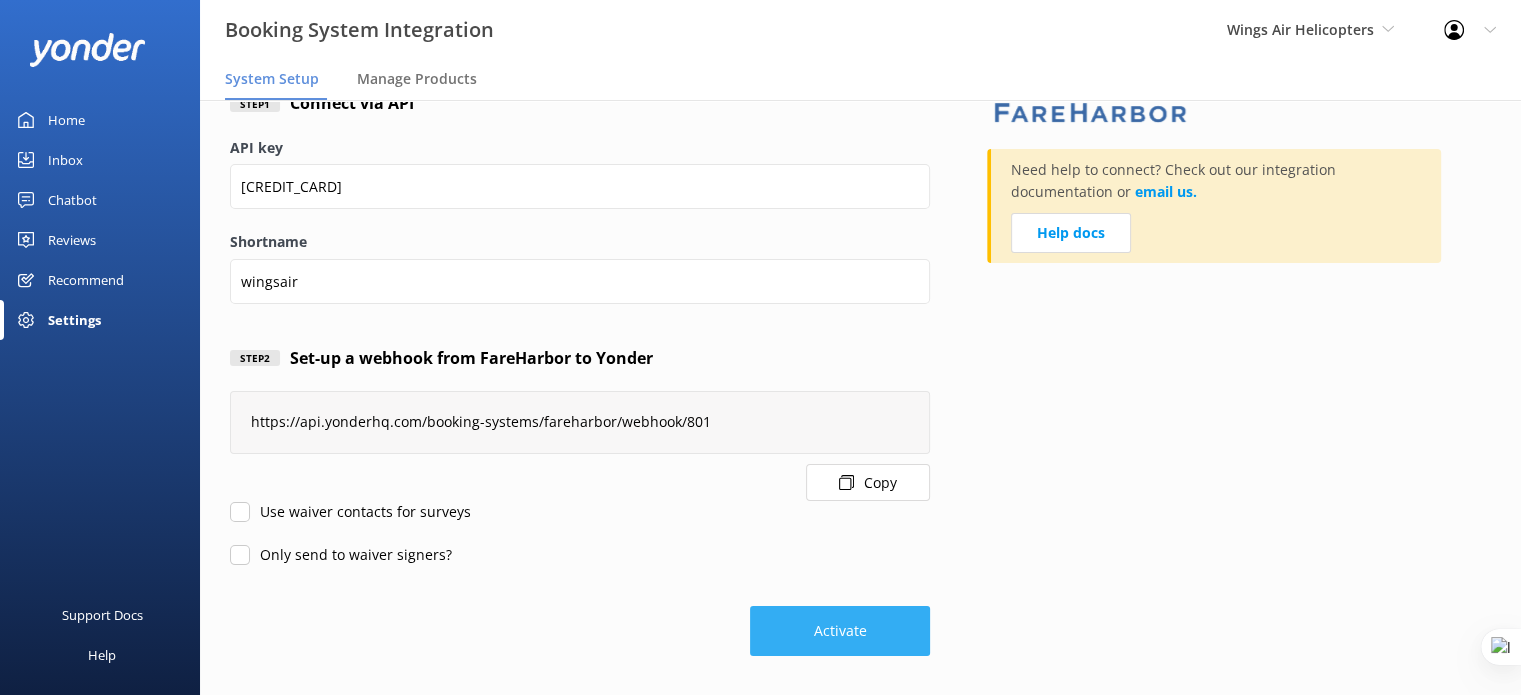 click on "Activate" at bounding box center (840, 631) 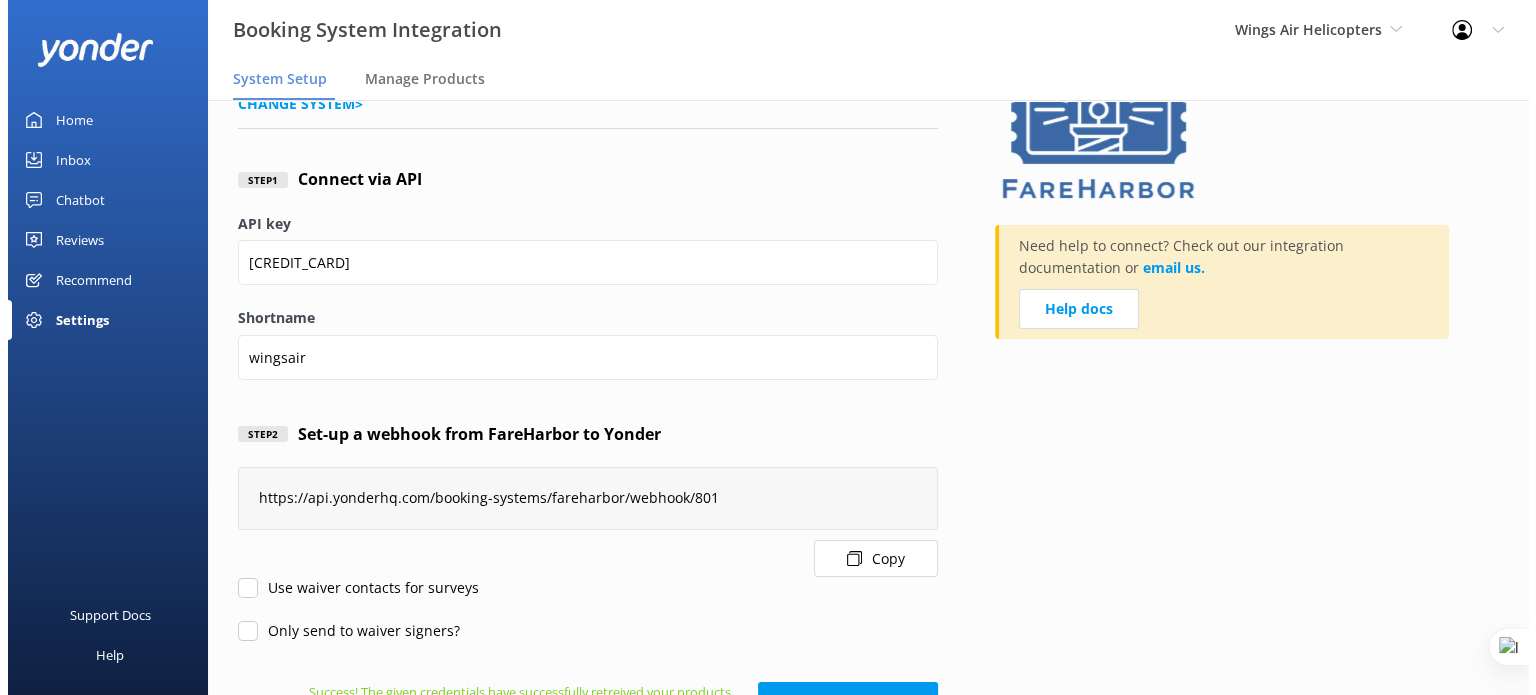 scroll, scrollTop: 0, scrollLeft: 0, axis: both 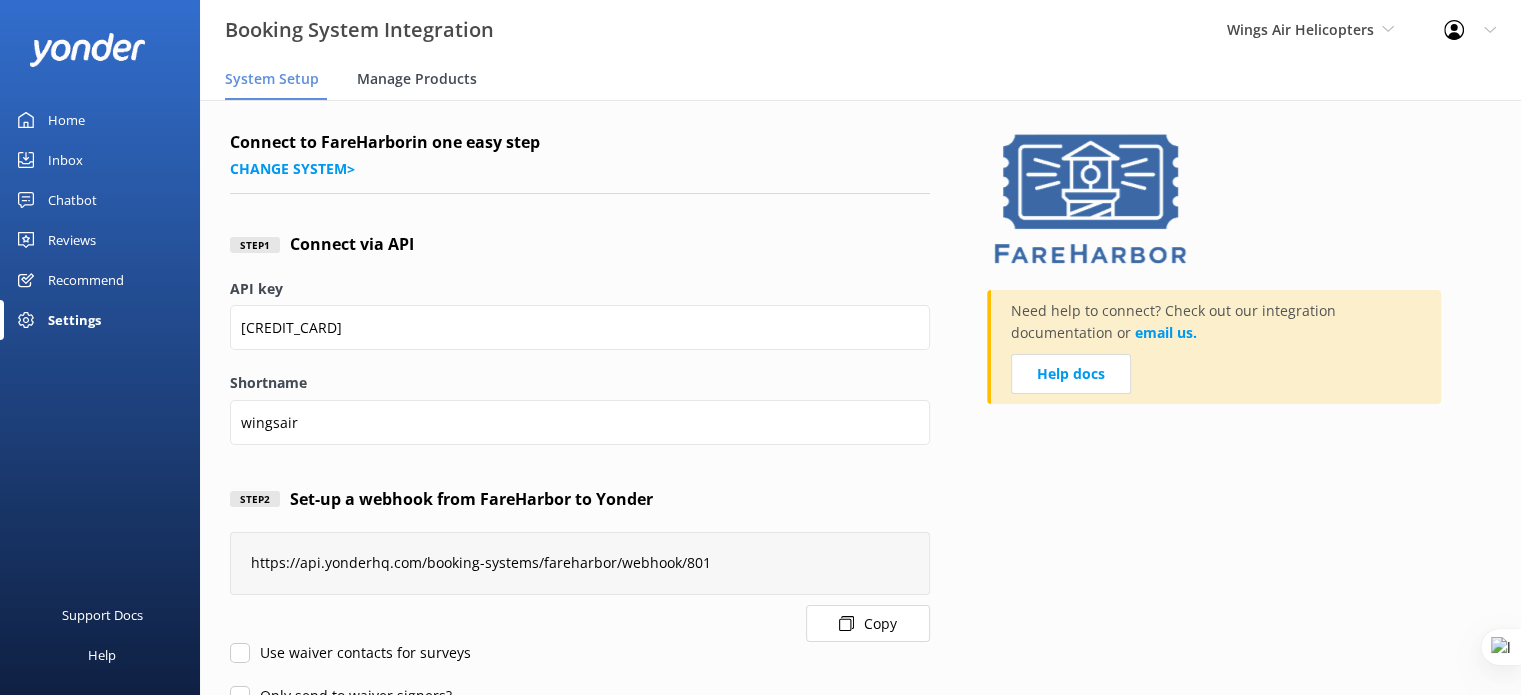 click on "Manage Products" at bounding box center [417, 79] 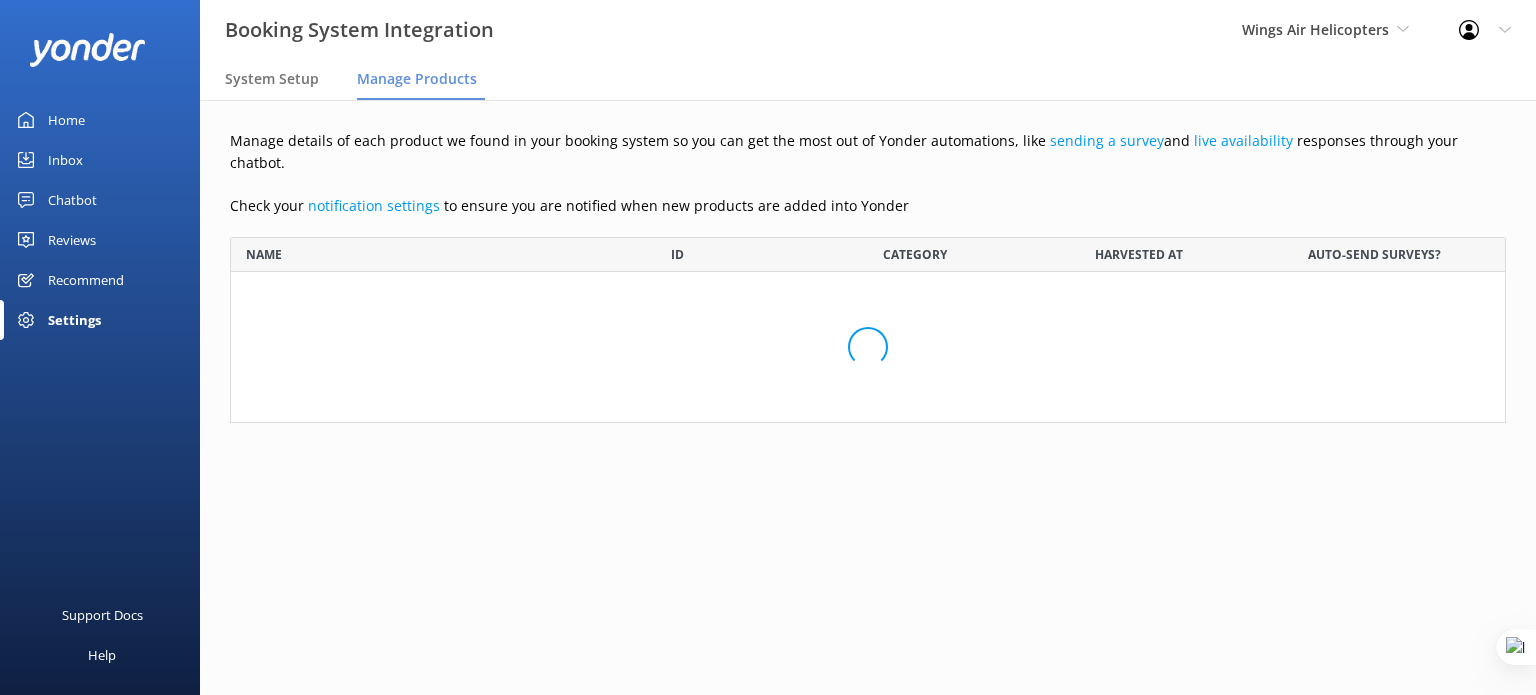 scroll, scrollTop: 16, scrollLeft: 16, axis: both 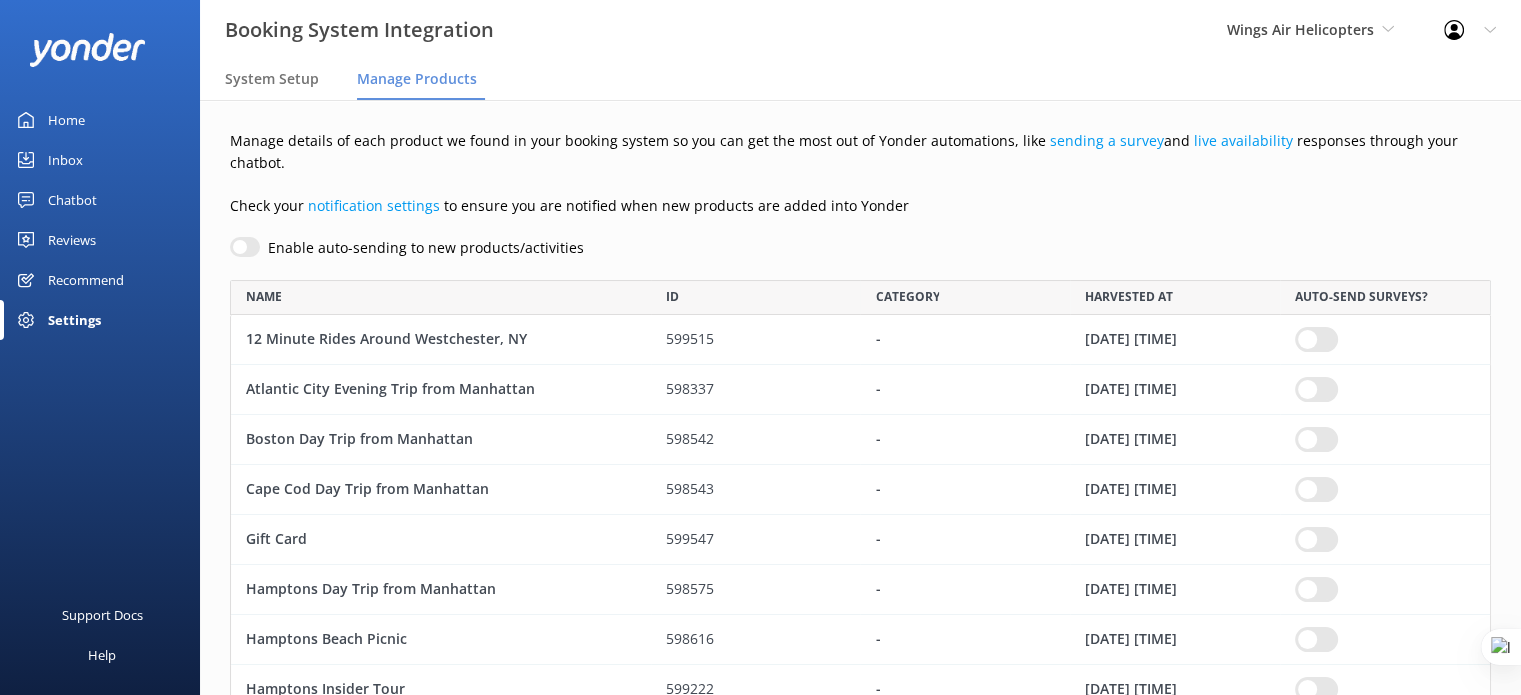 click on "Home" at bounding box center [66, 120] 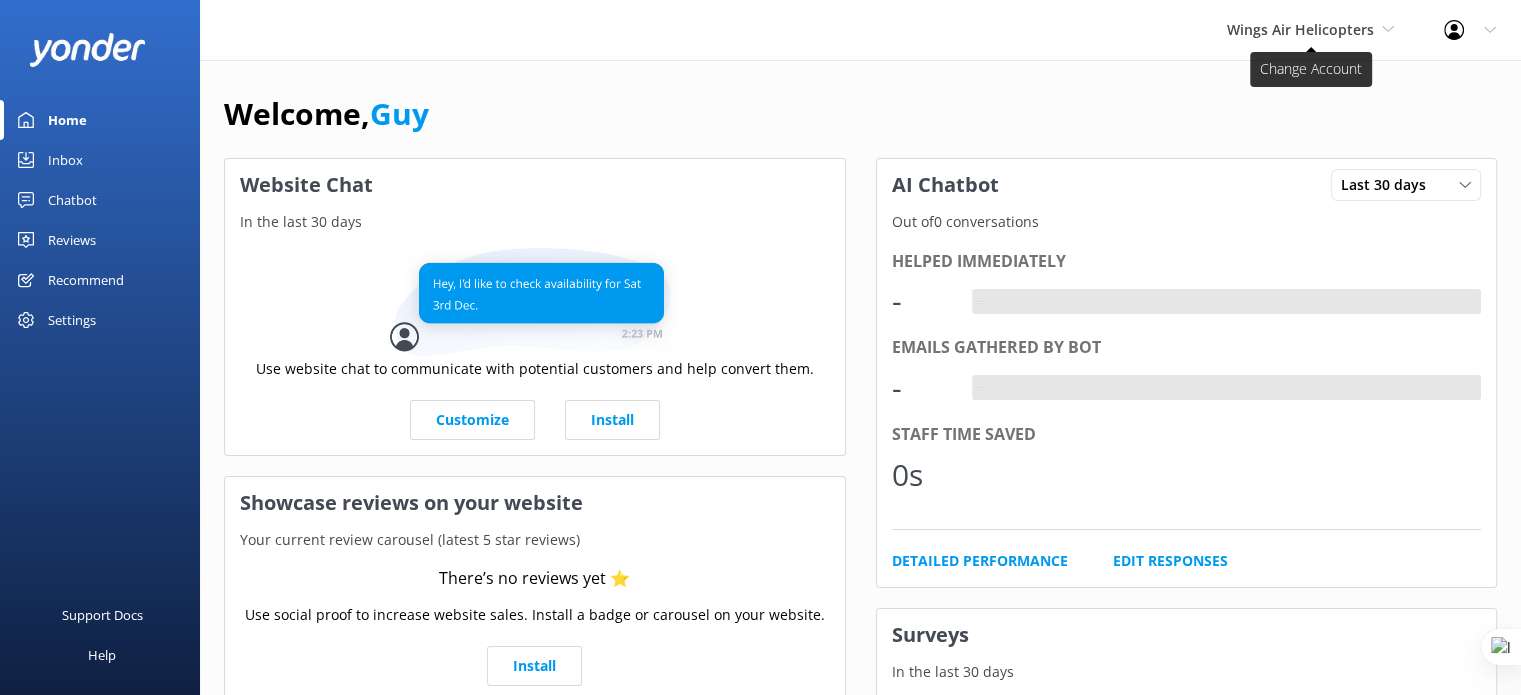 click on "Wings Air Helicopters" at bounding box center [1300, 29] 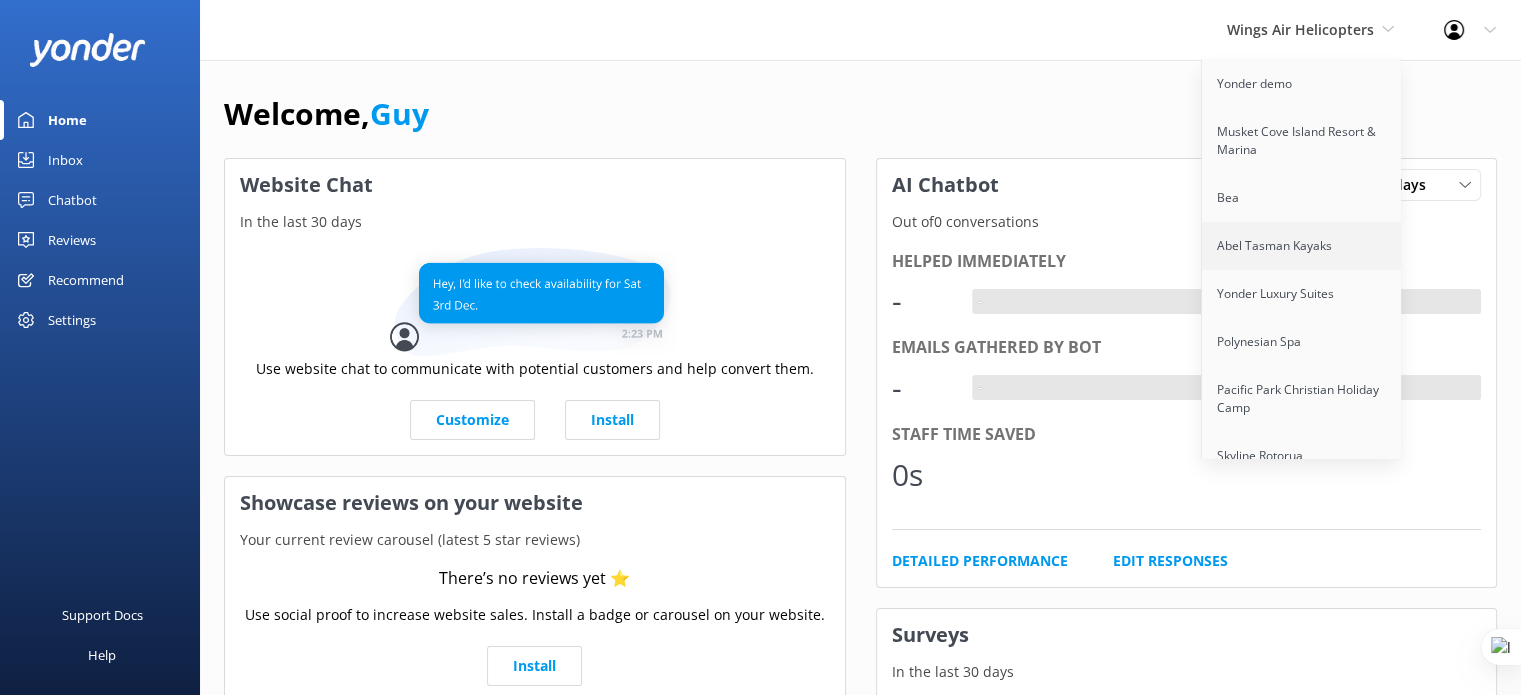 click on "Abel Tasman Kayaks" at bounding box center (1302, 246) 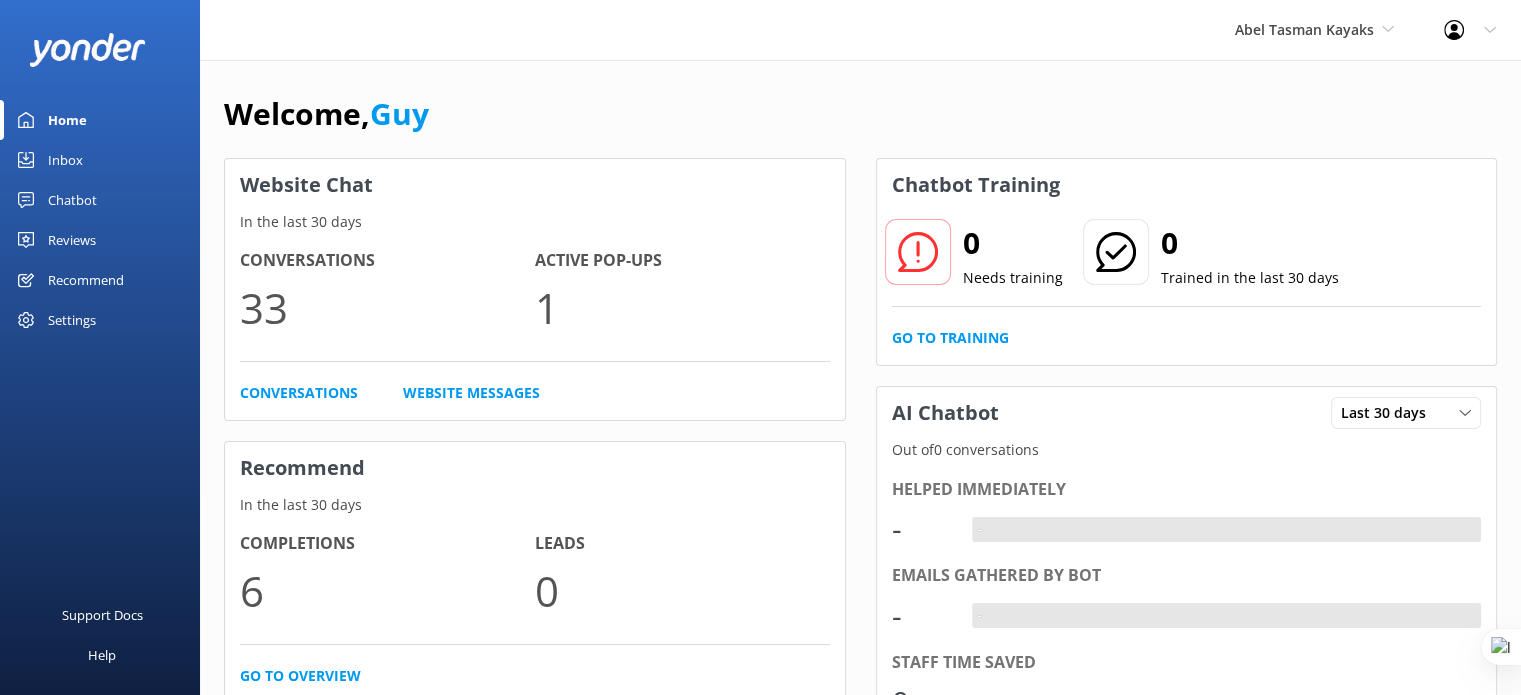 click on "Chatbot" at bounding box center [72, 200] 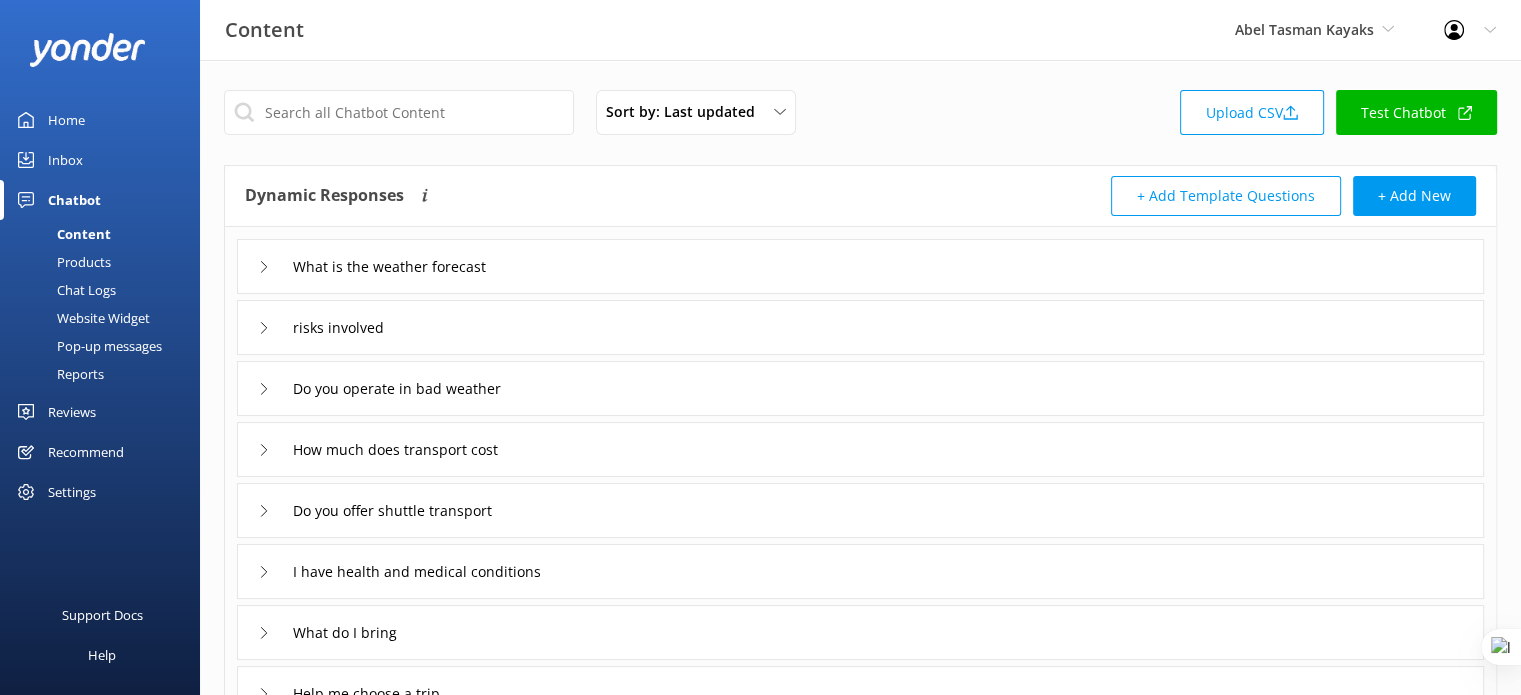 click on "What is the weather forecast" at bounding box center [860, 266] 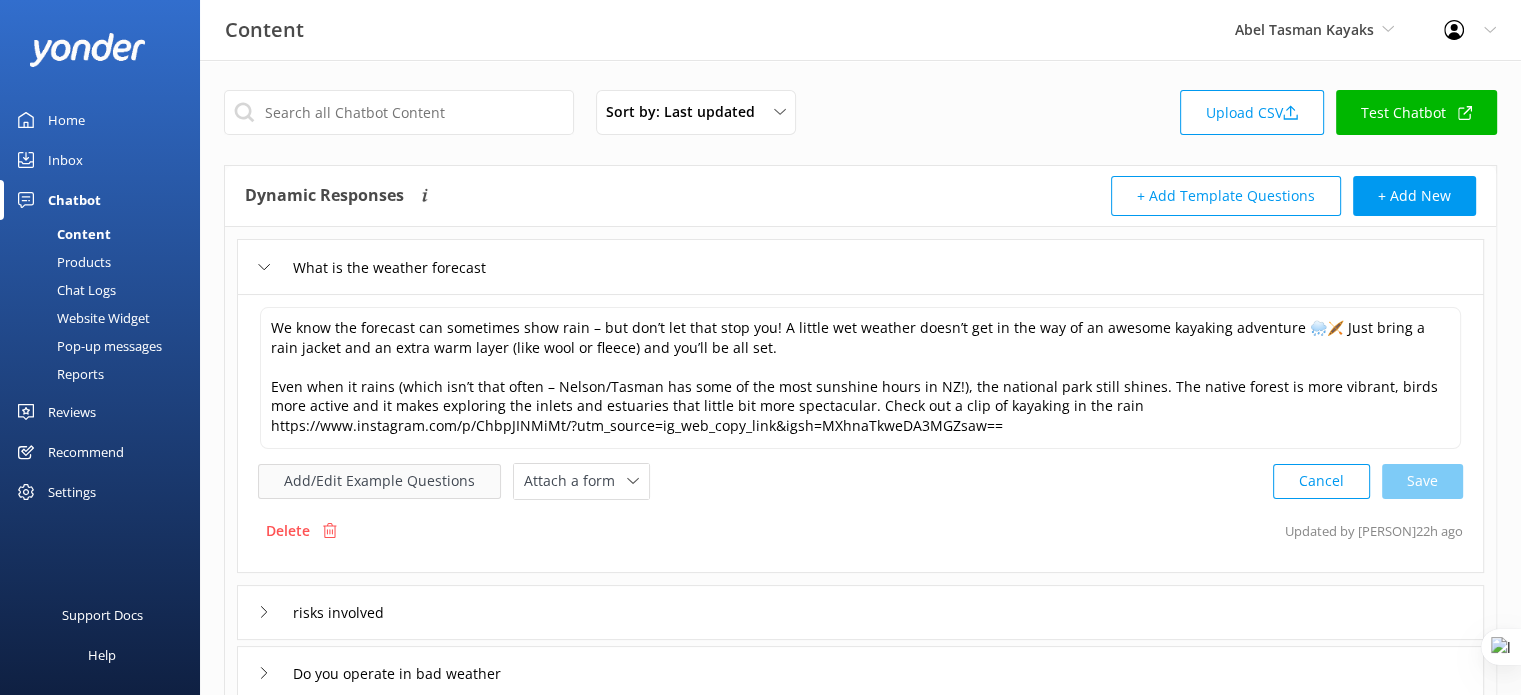 click on "Add/Edit Example Questions" at bounding box center [379, 481] 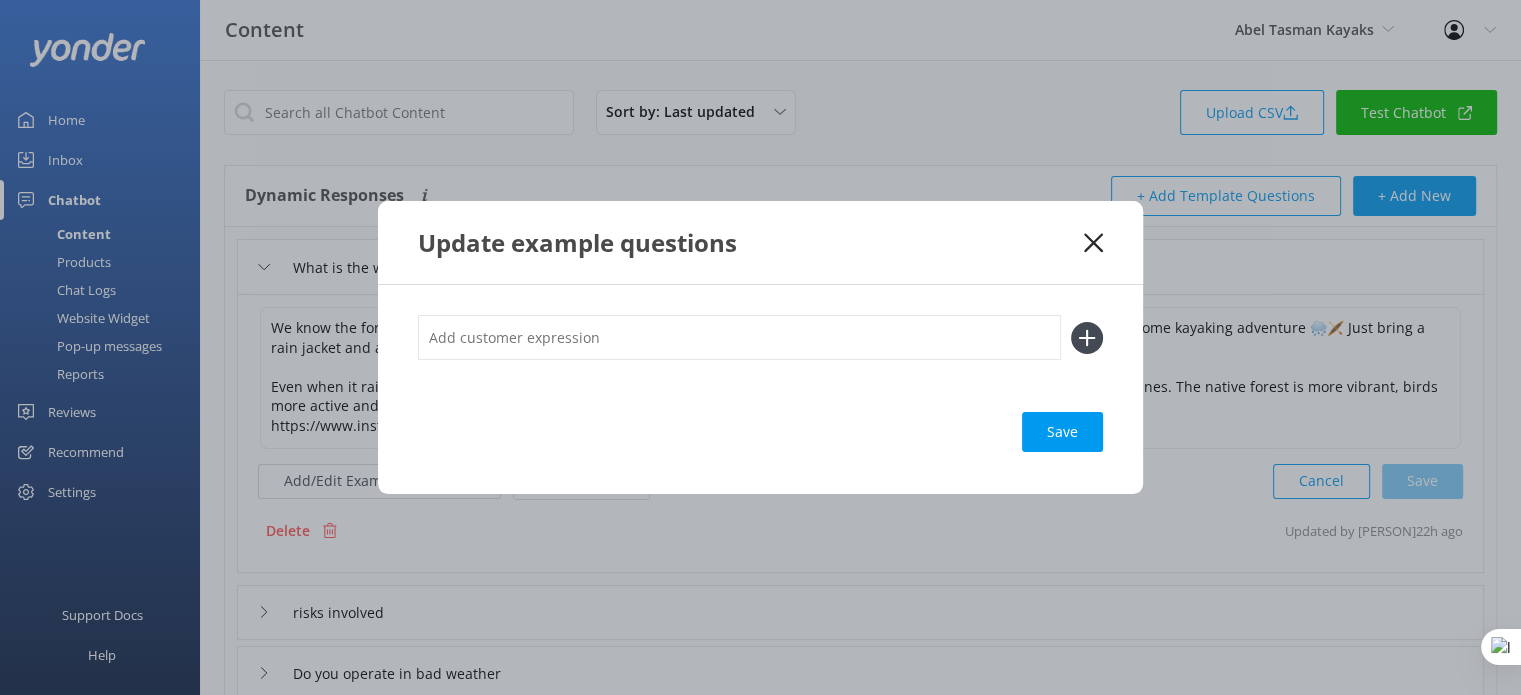 click 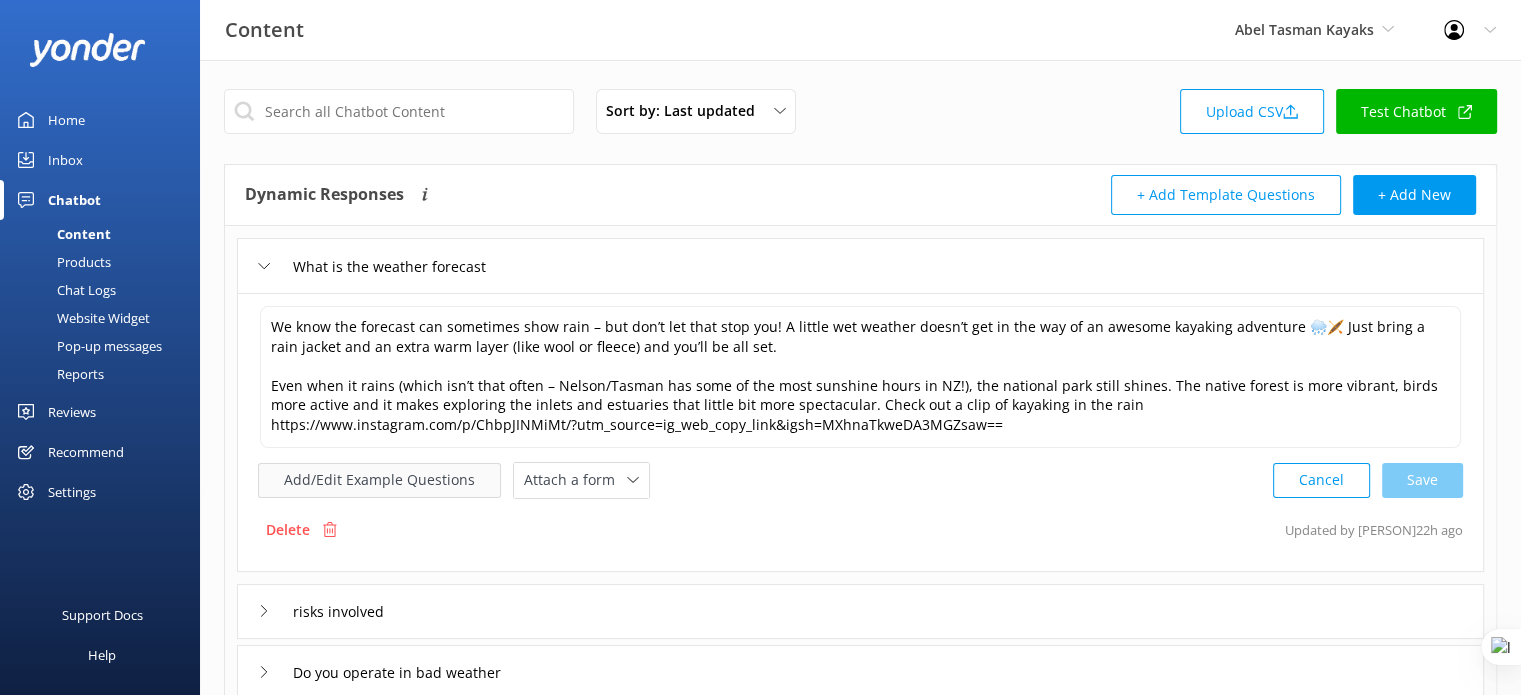 scroll, scrollTop: 24, scrollLeft: 0, axis: vertical 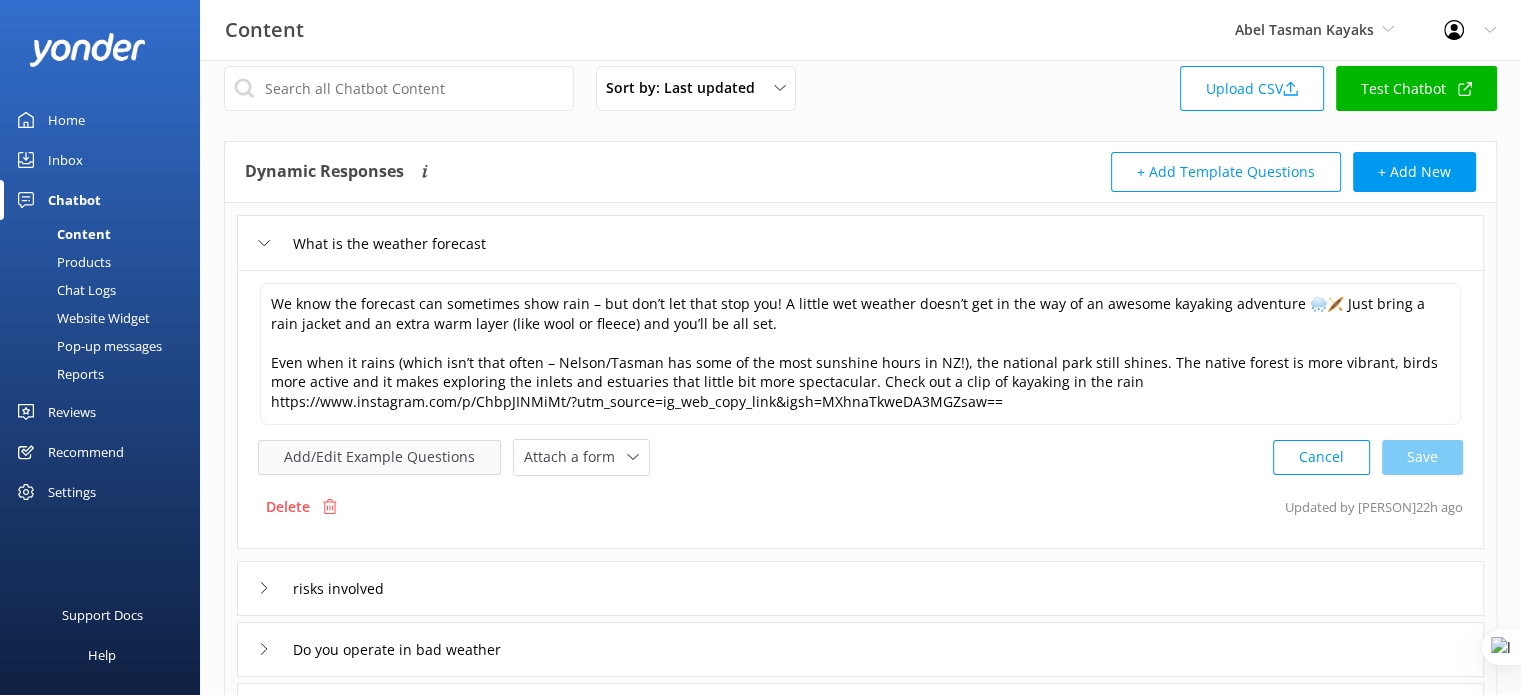 click on "Updated by [PERSON]  22h ago" at bounding box center (860, 409) 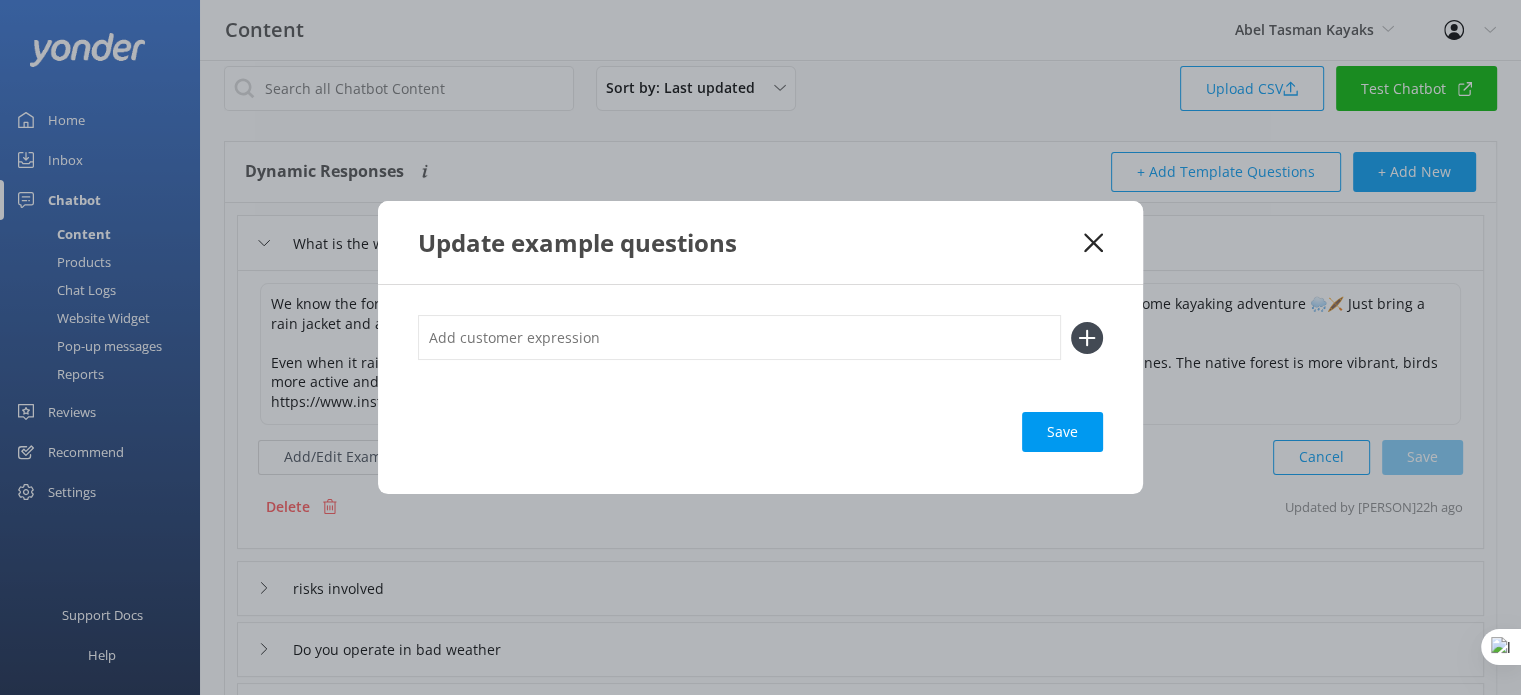 click at bounding box center (739, 337) 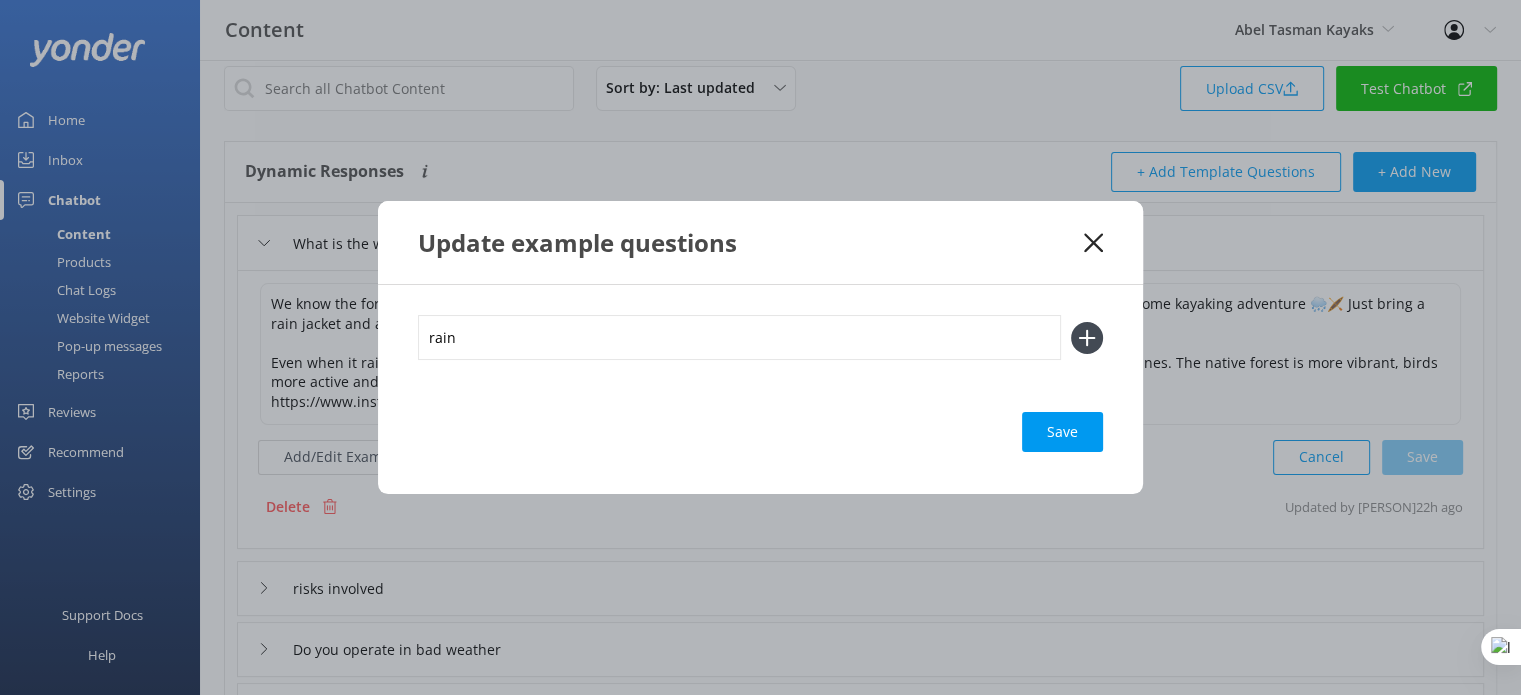 type on "rain" 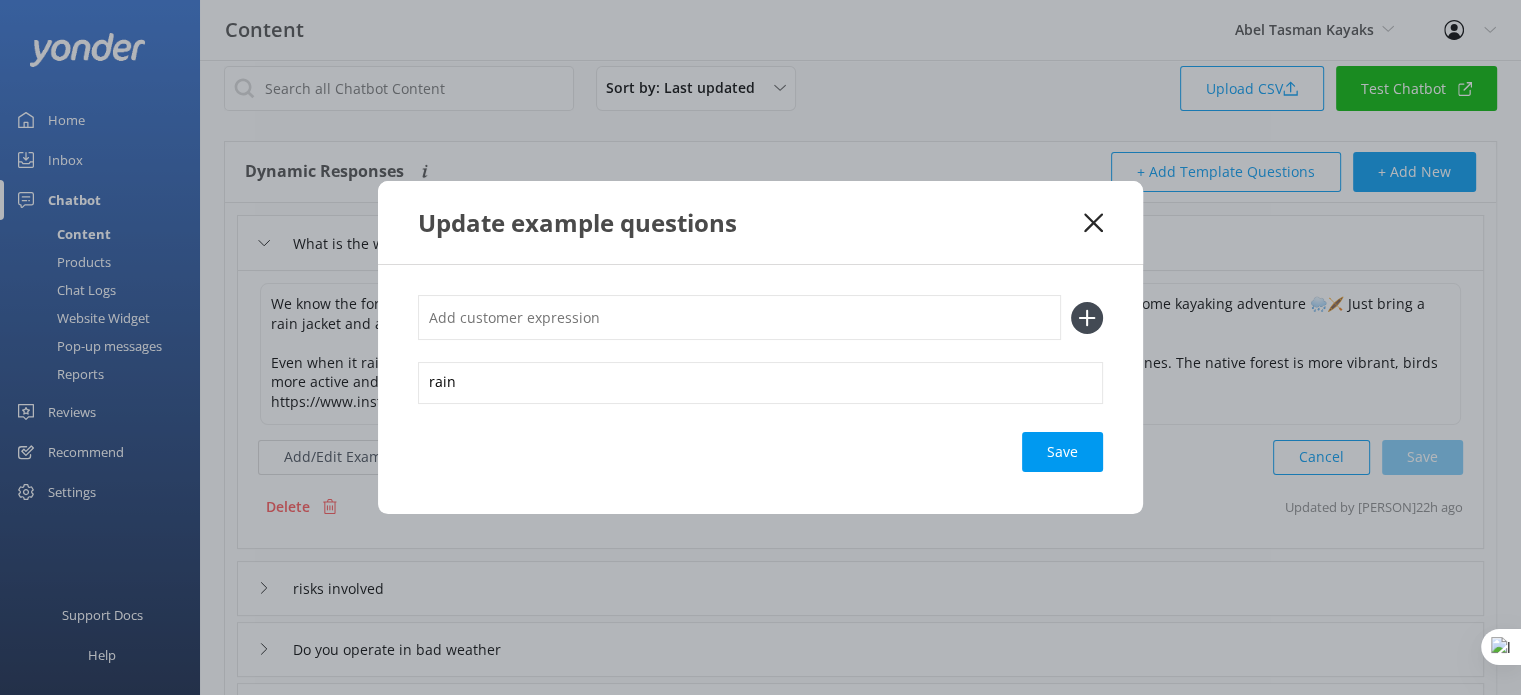 click at bounding box center (739, 317) 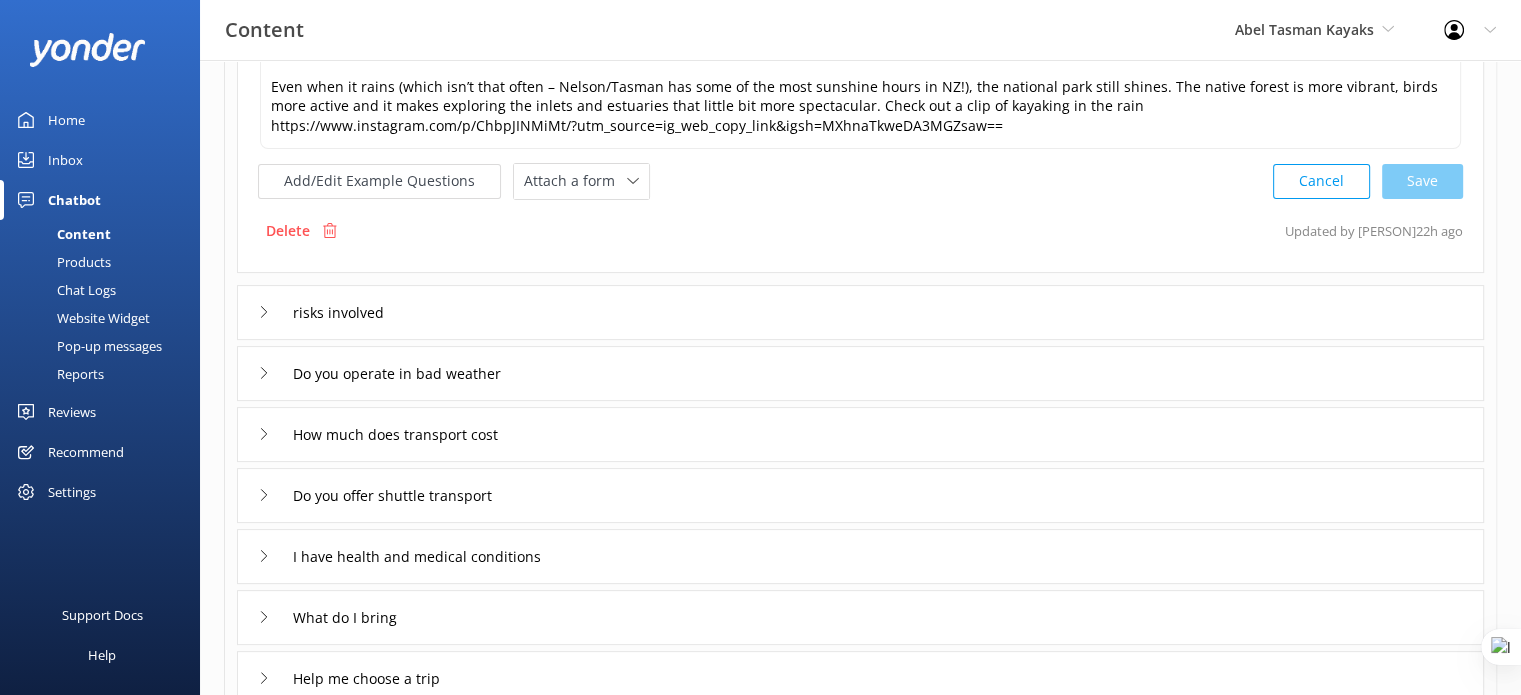 click on "Do you operate in bad weather" at bounding box center [860, 373] 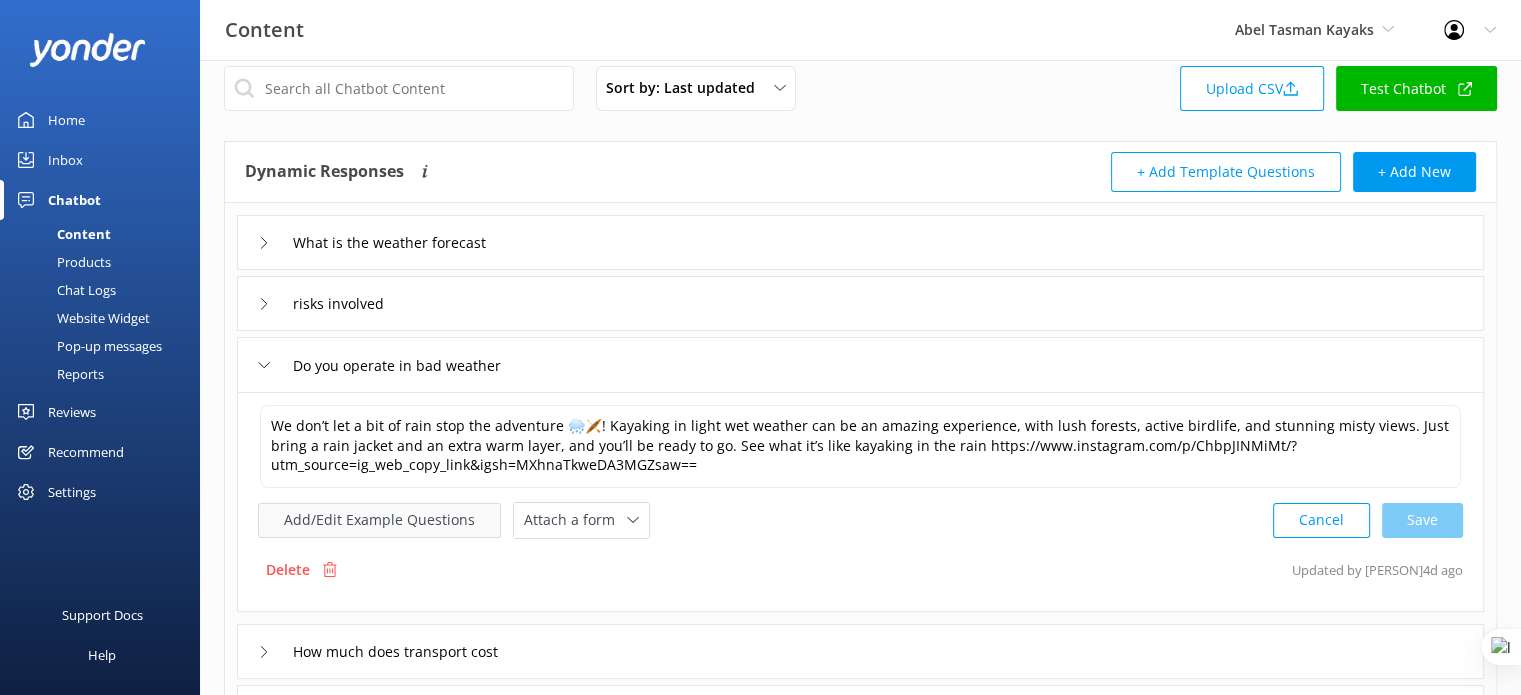 click on "Add/Edit Example Questions" at bounding box center [379, 520] 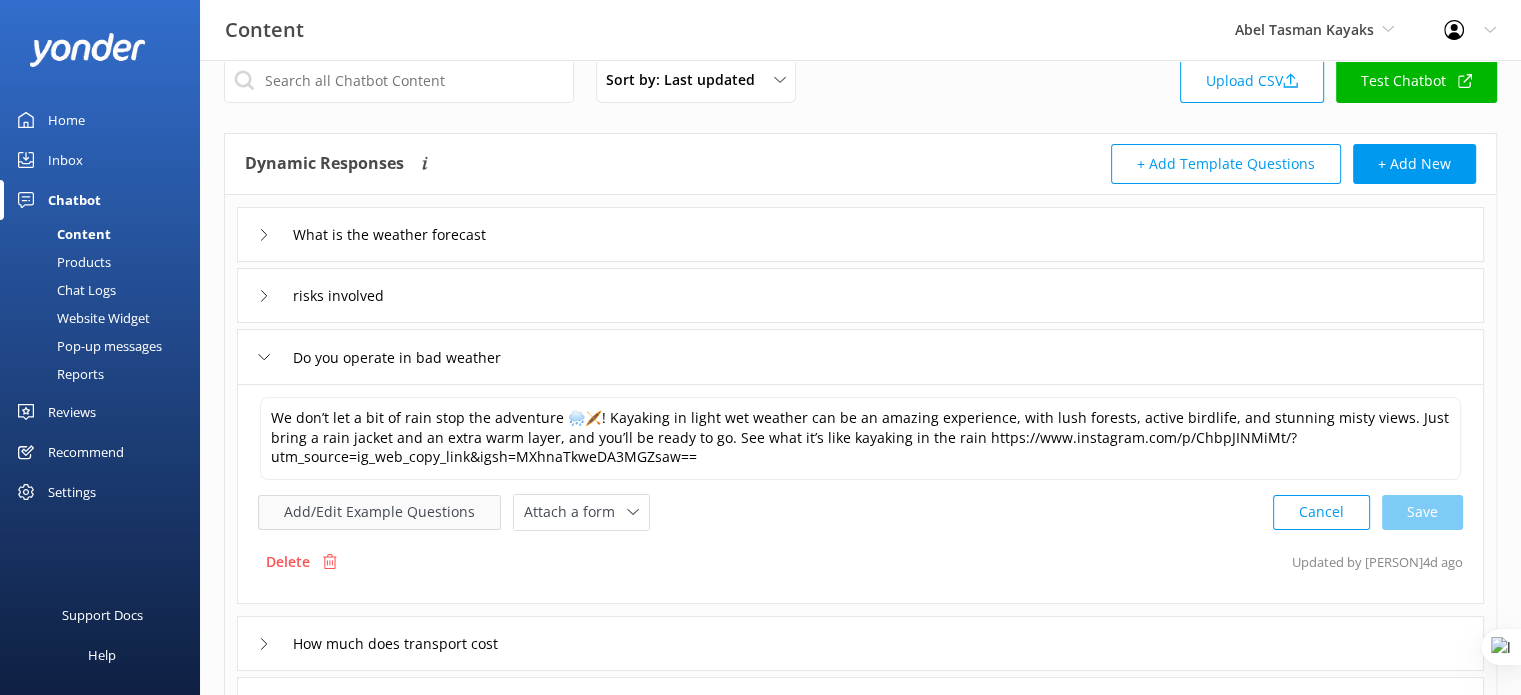 scroll, scrollTop: 41, scrollLeft: 0, axis: vertical 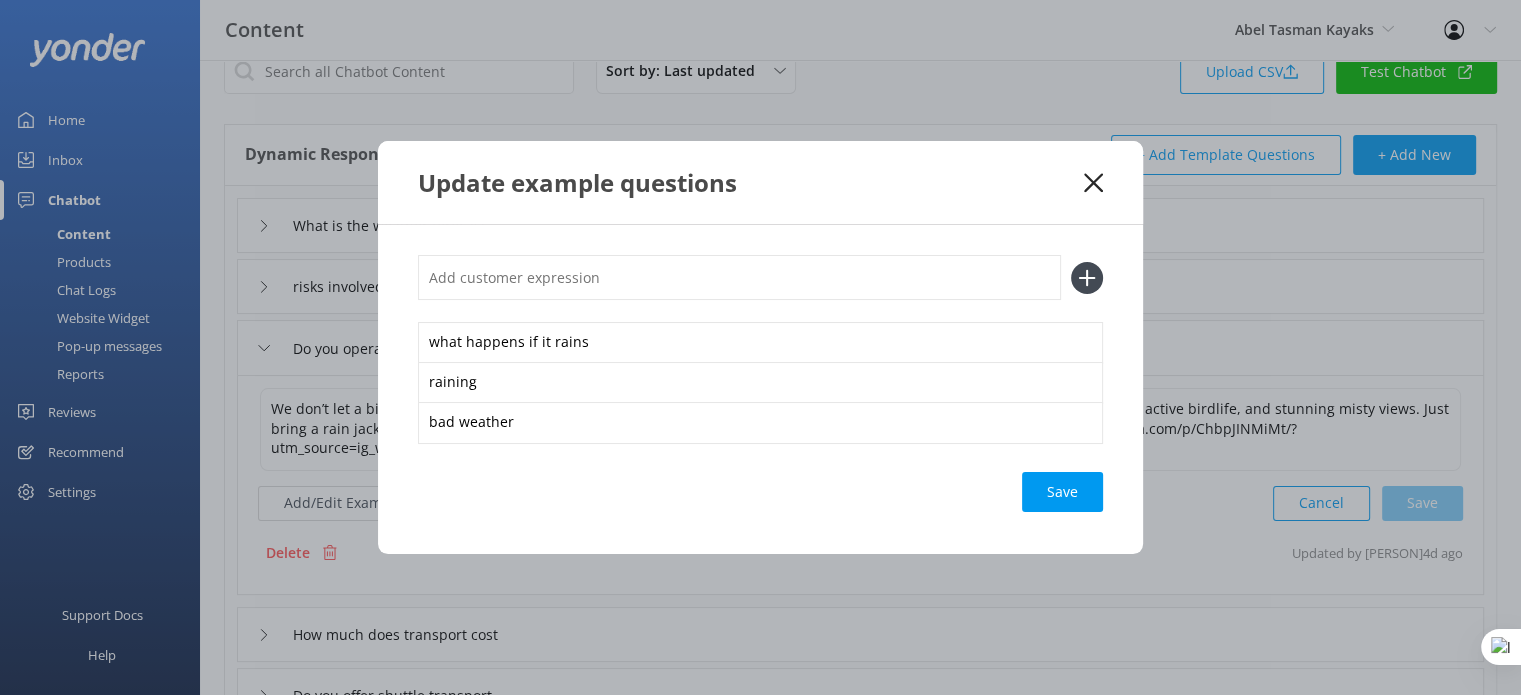 click 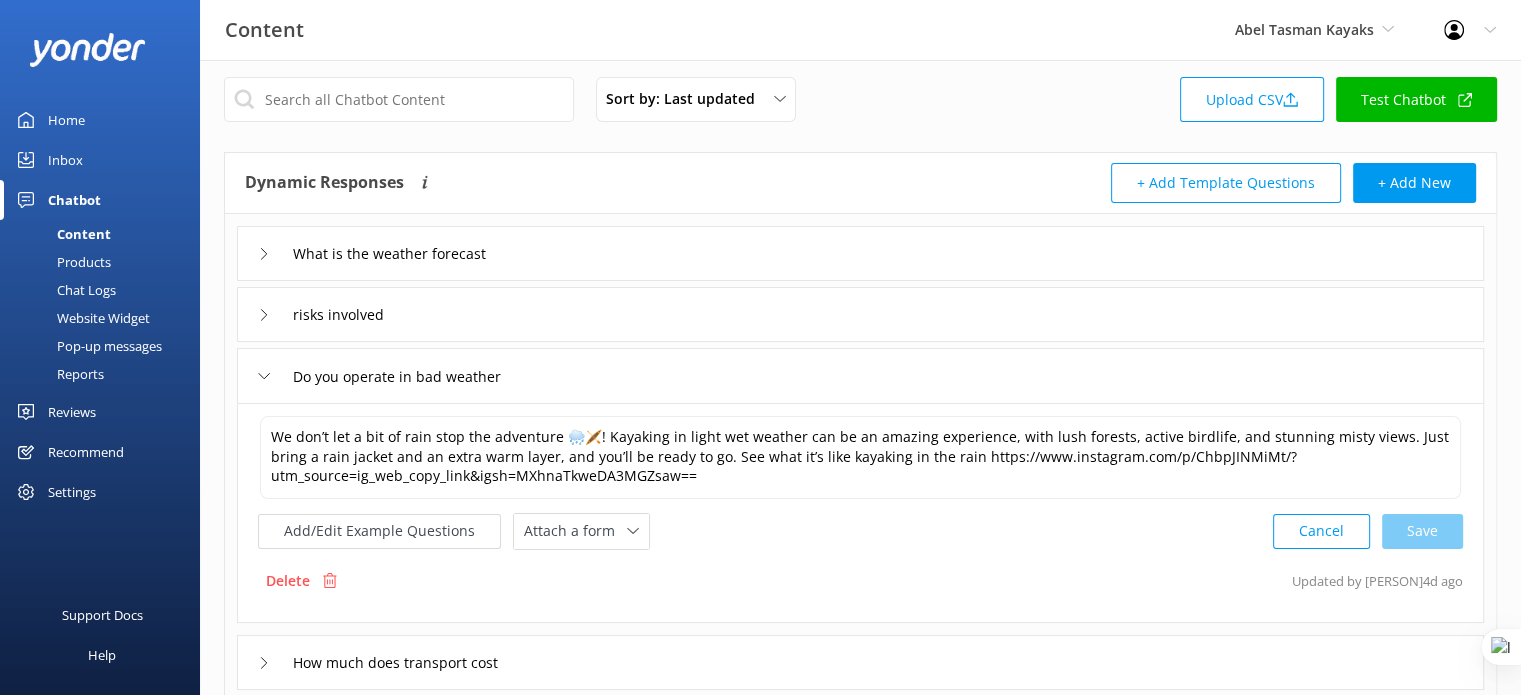 scroll, scrollTop: 0, scrollLeft: 0, axis: both 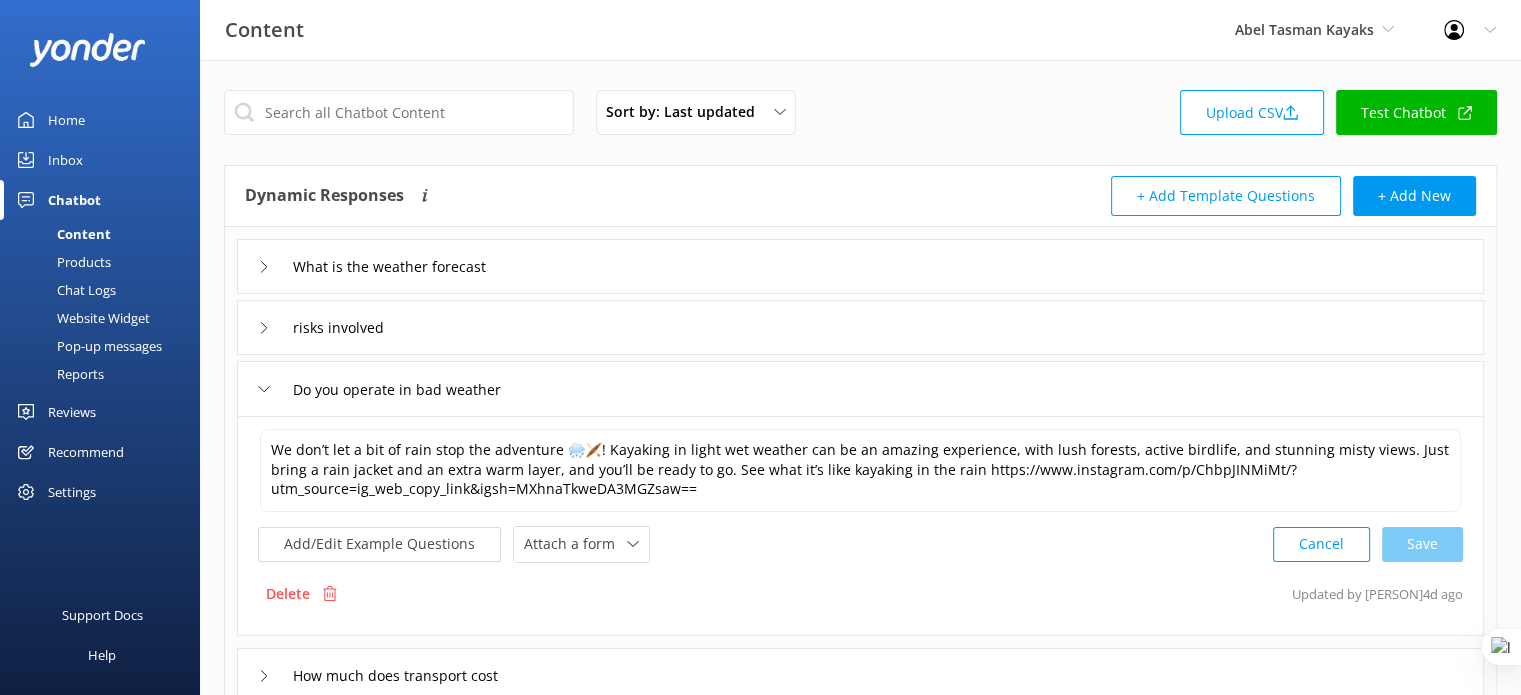 click on "What is the weather forecast" at bounding box center [860, 266] 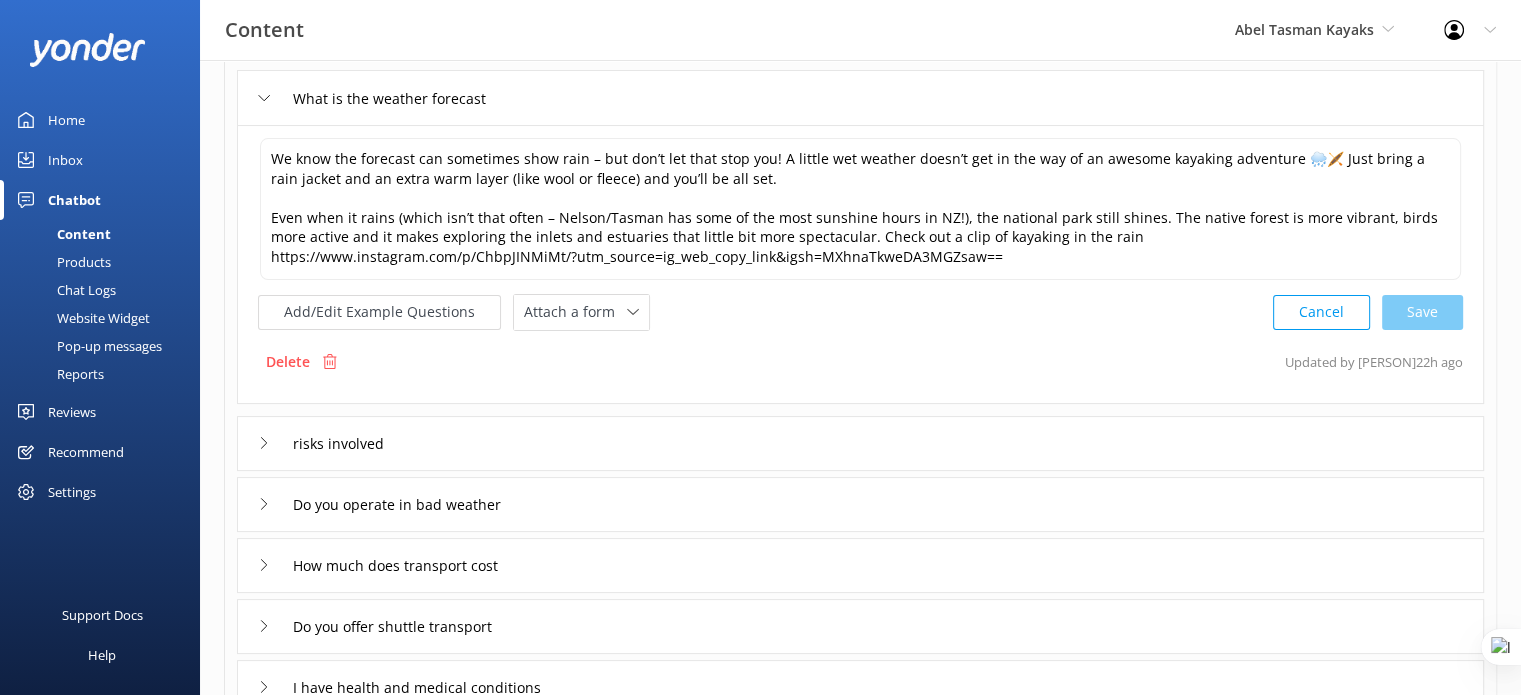 scroll, scrollTop: 175, scrollLeft: 0, axis: vertical 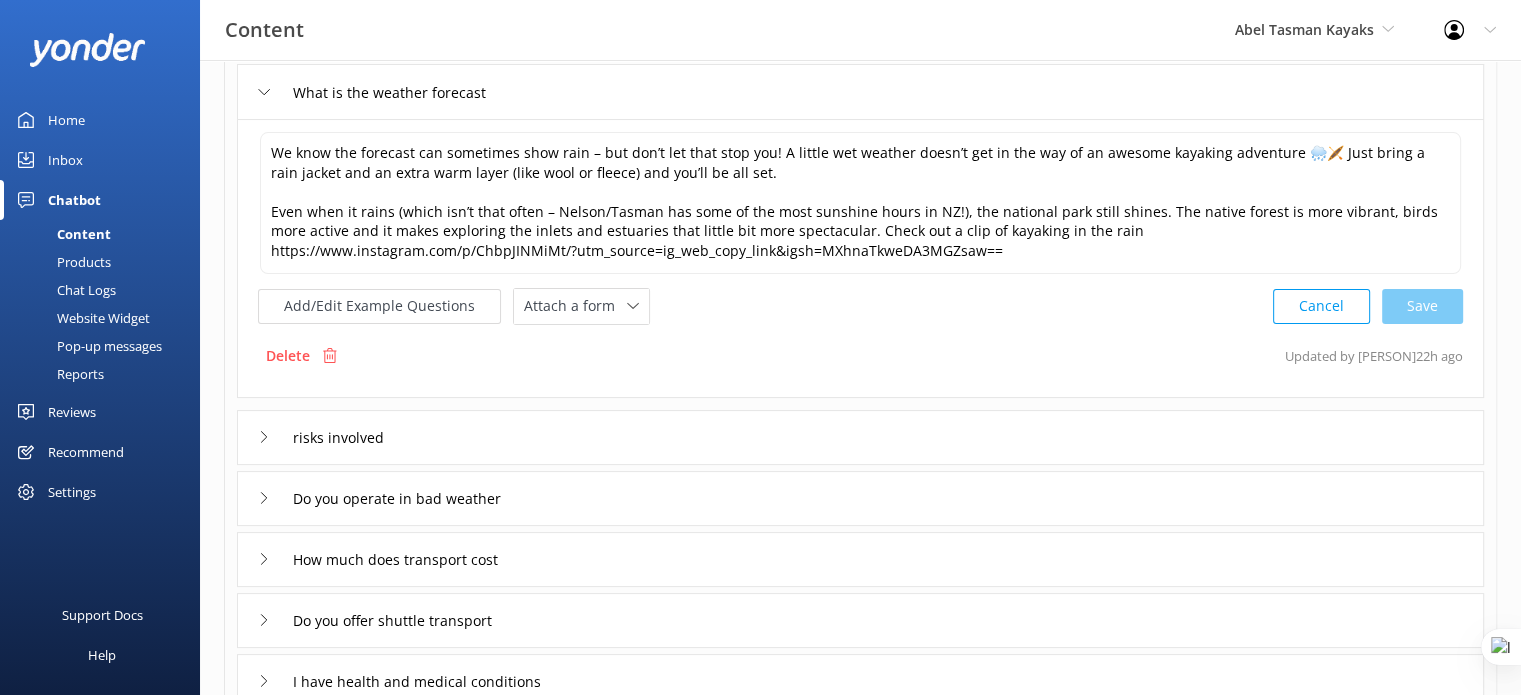 click on "Do you operate in bad weather" at bounding box center (860, 498) 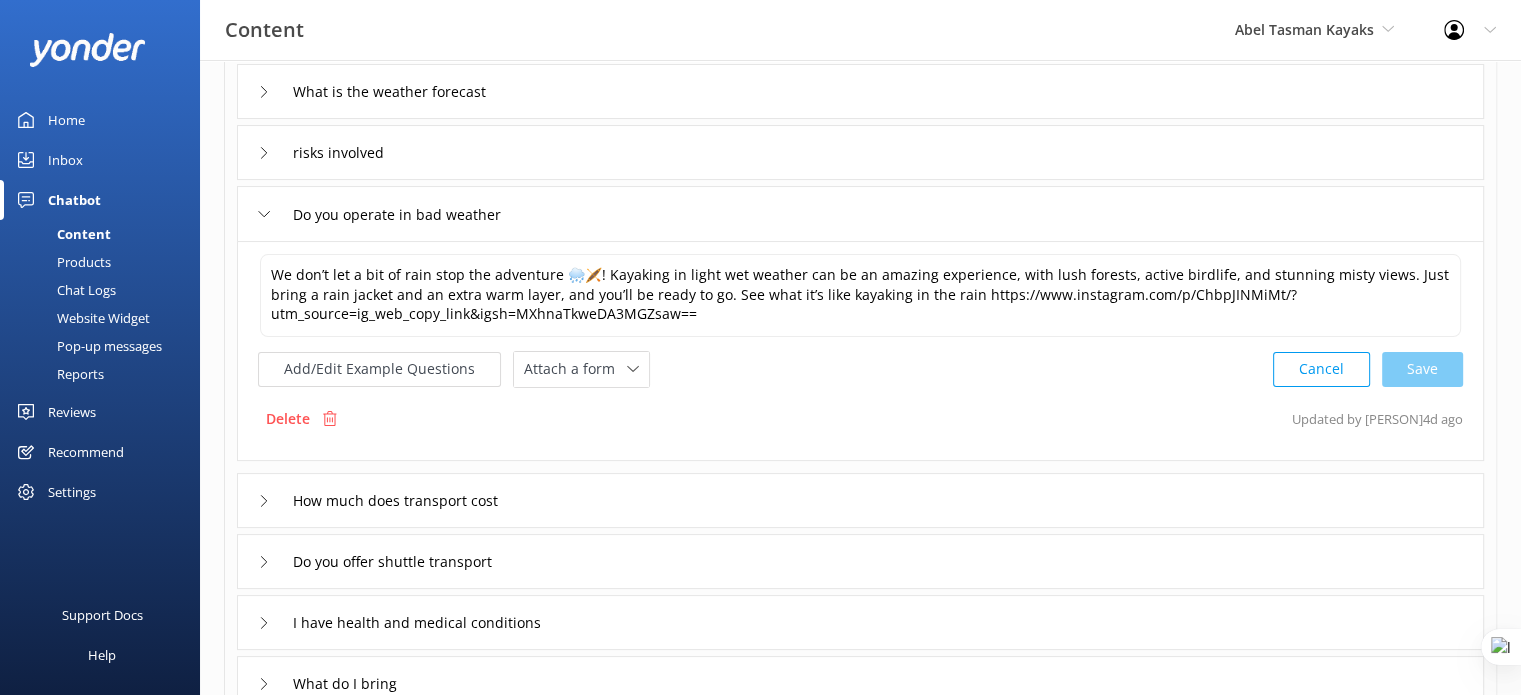 click on "What is the weather forecast" at bounding box center [860, 91] 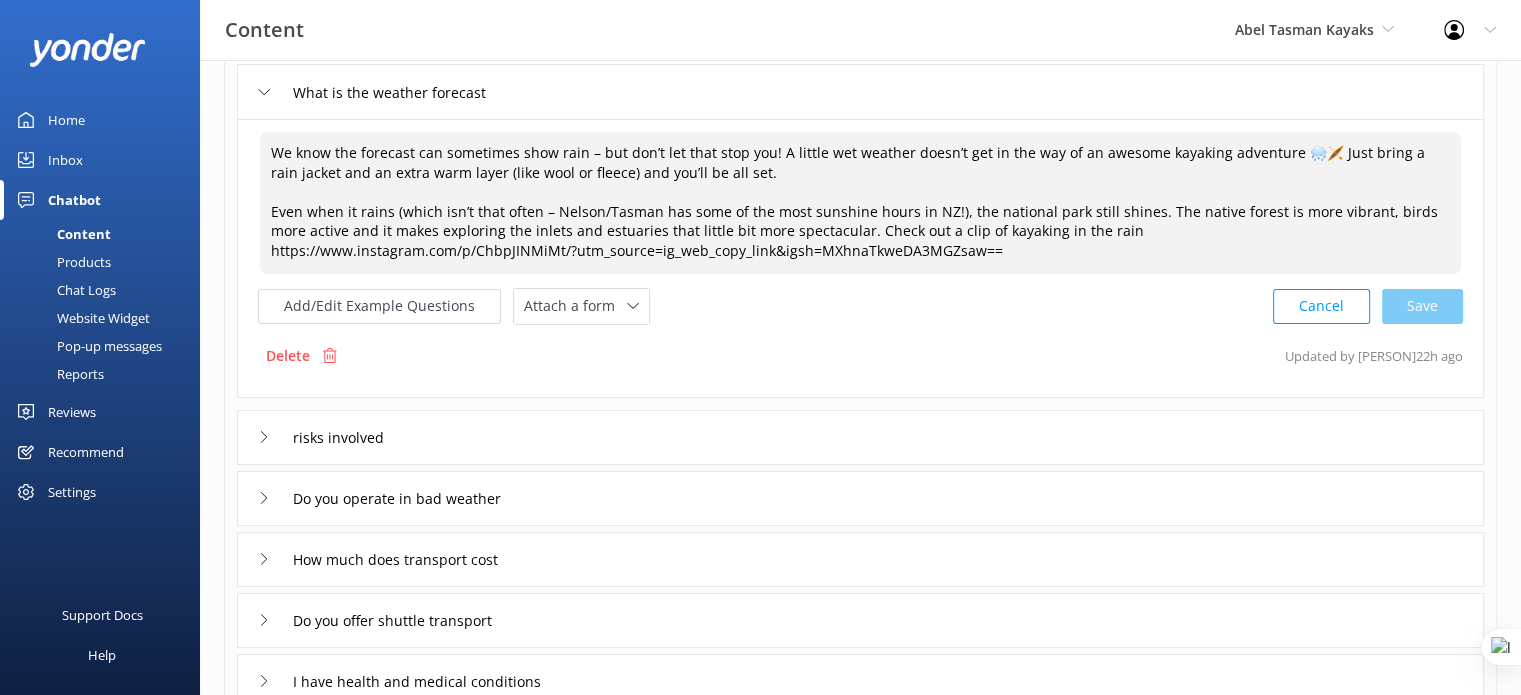 click on "We know the forecast can sometimes show rain – but don’t let that stop you! A little wet weather doesn’t get in the way of an awesome kayaking adventure 🌧️🛶 Just bring a rain jacket and an extra warm layer (like wool or fleece) and you’ll be all set.
Even when it rains (which isn’t that often – Nelson/Tasman has some of the most sunshine hours in NZ!), the national park still shines. The native forest is more vibrant, birds more active and it makes exploring the inlets and estuaries that little bit more spectacular. Check out a clip of kayaking in the rain https://www.instagram.com/p/ChbpJINMiMt/?utm_source=ig_web_copy_link&igsh=MXhnaTkweDA3MGZsaw==" at bounding box center (860, 203) 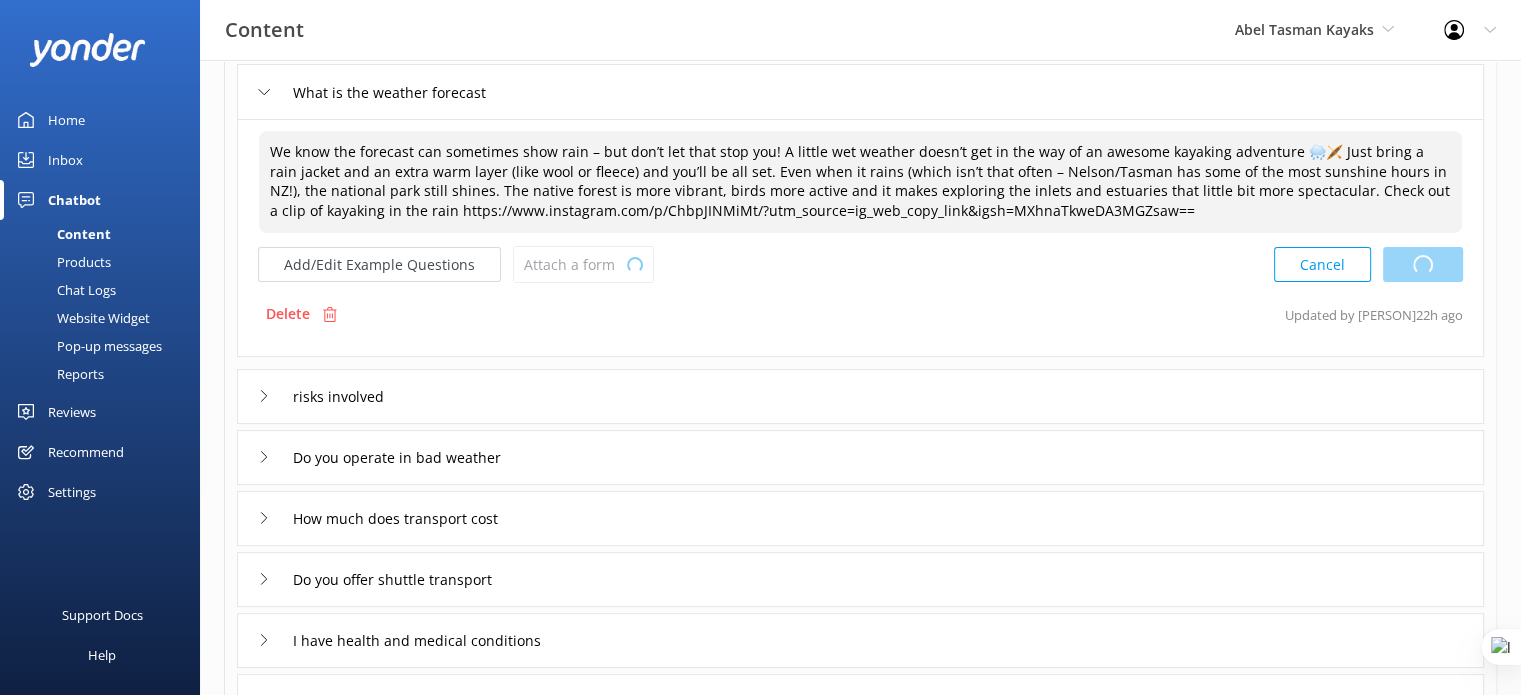 click on "Cancel Loading.." at bounding box center (1368, 264) 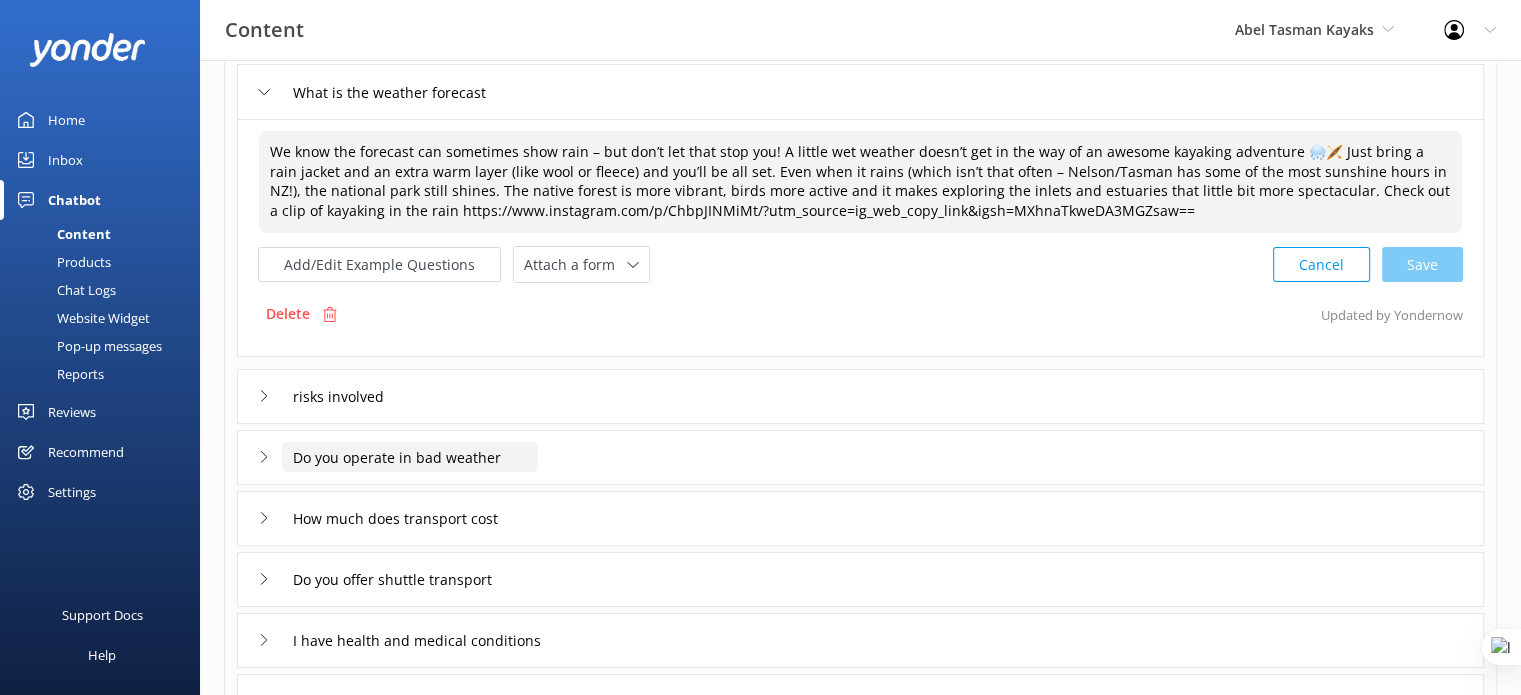 type on "We know the forecast can sometimes show rain – but don’t let that stop you! A little wet weather doesn’t get in the way of an awesome kayaking adventure 🌧️🛶 Just bring a rain jacket and an extra warm layer (like wool or fleece) and you’ll be all set. Even when it rains (which isn’t that often – Nelson/Tasman has some of the most sunshine hours in NZ!), the national park still shines. The native forest is more vibrant, birds more active and it makes exploring the inlets and estuaries that little bit more spectacular. Check out a clip of kayaking in the rain https://www.instagram.com/p/ChbpJINMiMt/?utm_source=ig_web_copy_link&igsh=MXhnaTkweDA3MGZsaw==" 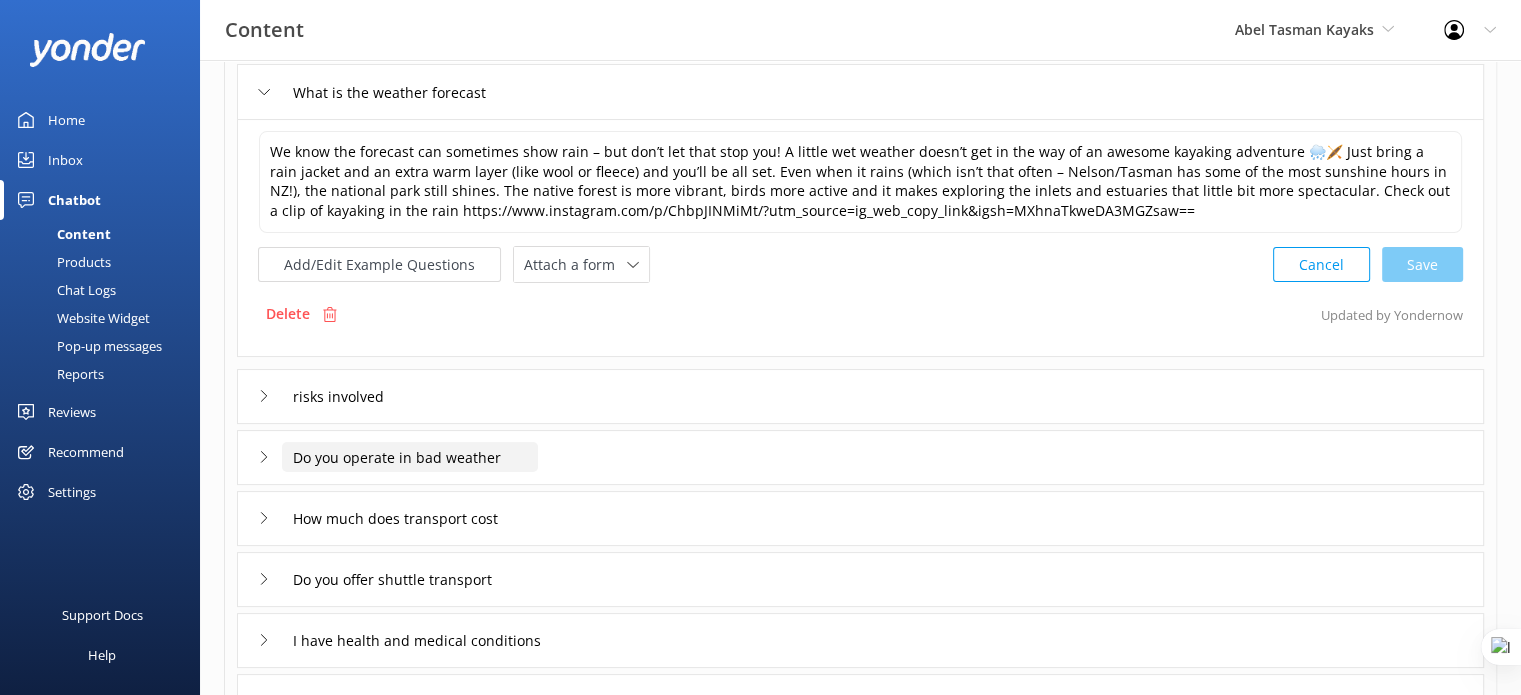 click on "Do you operate in bad weather" at bounding box center (406, 92) 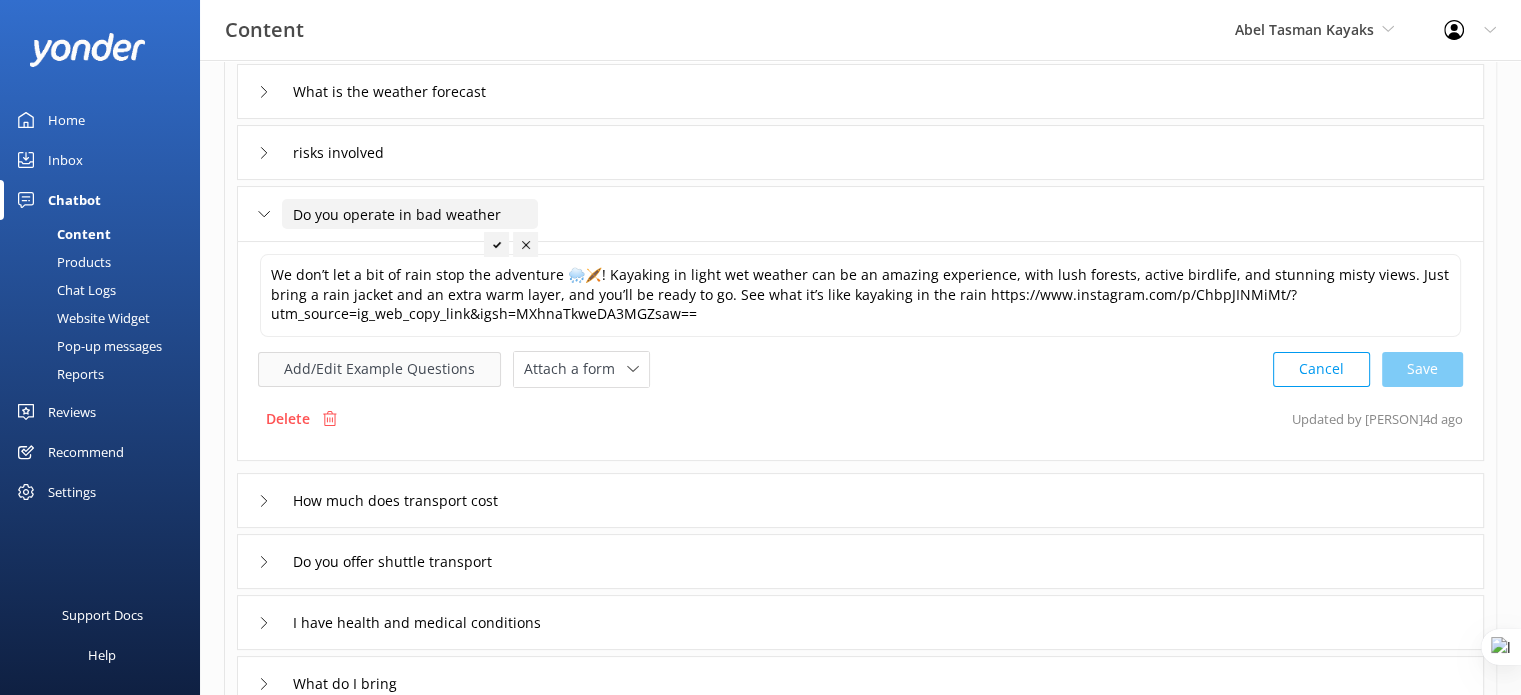 click on "Add/Edit Example Questions" at bounding box center [379, 369] 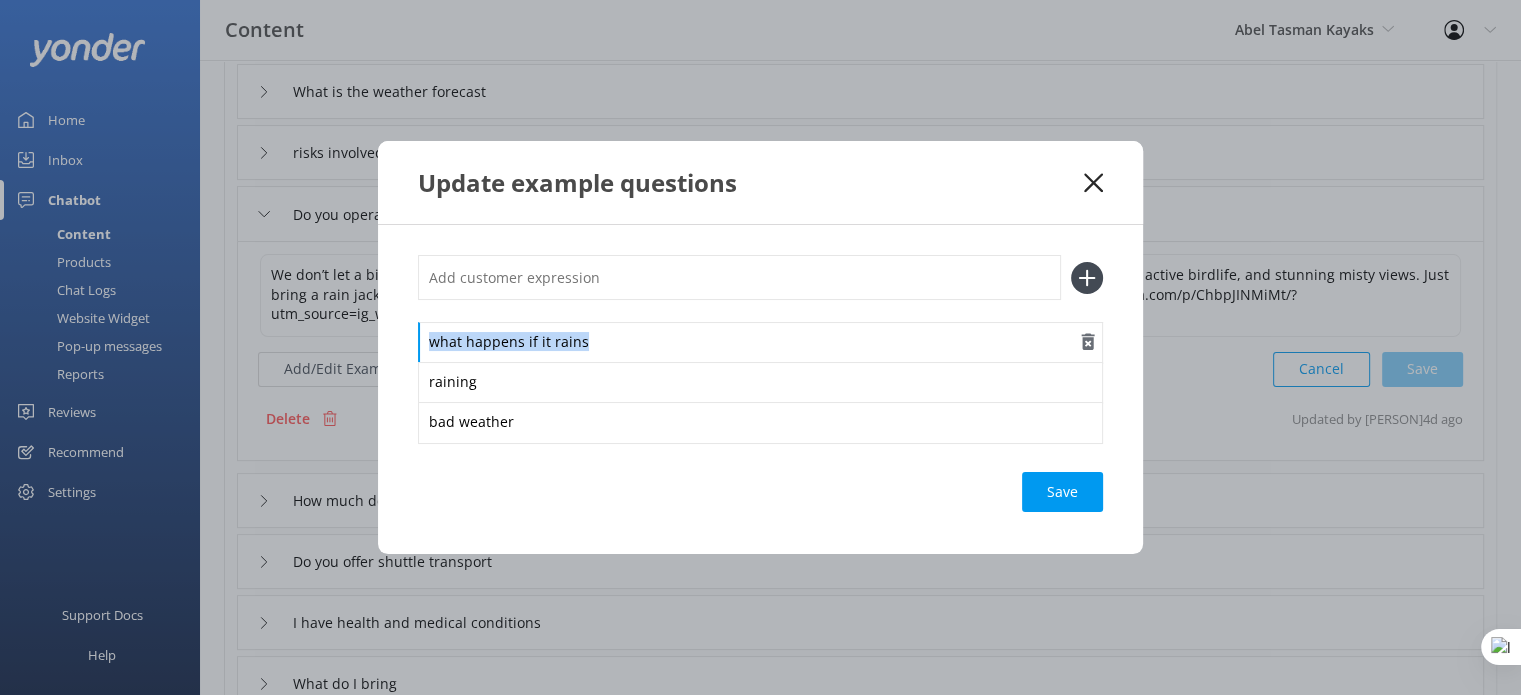 drag, startPoint x: 593, startPoint y: 343, endPoint x: 422, endPoint y: 339, distance: 171.04678 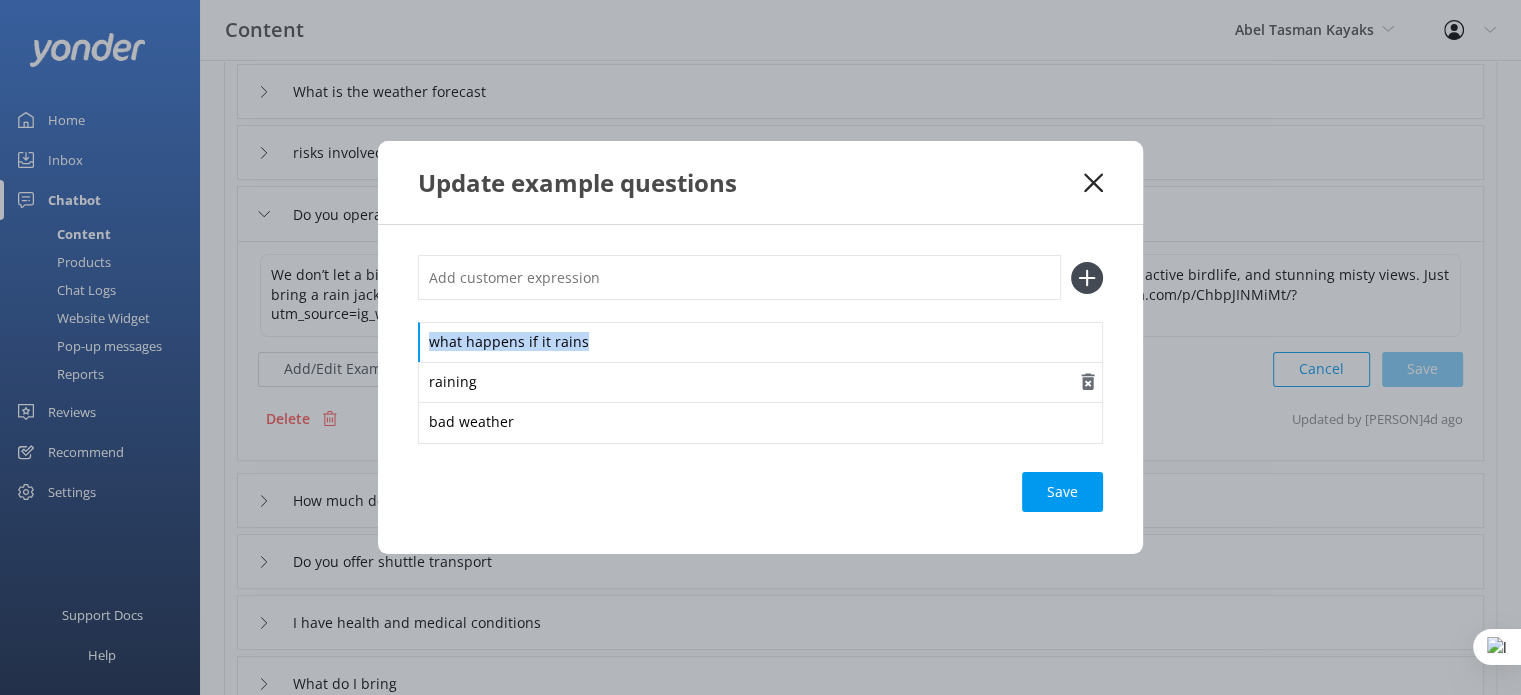 copy on "what happens if it rains" 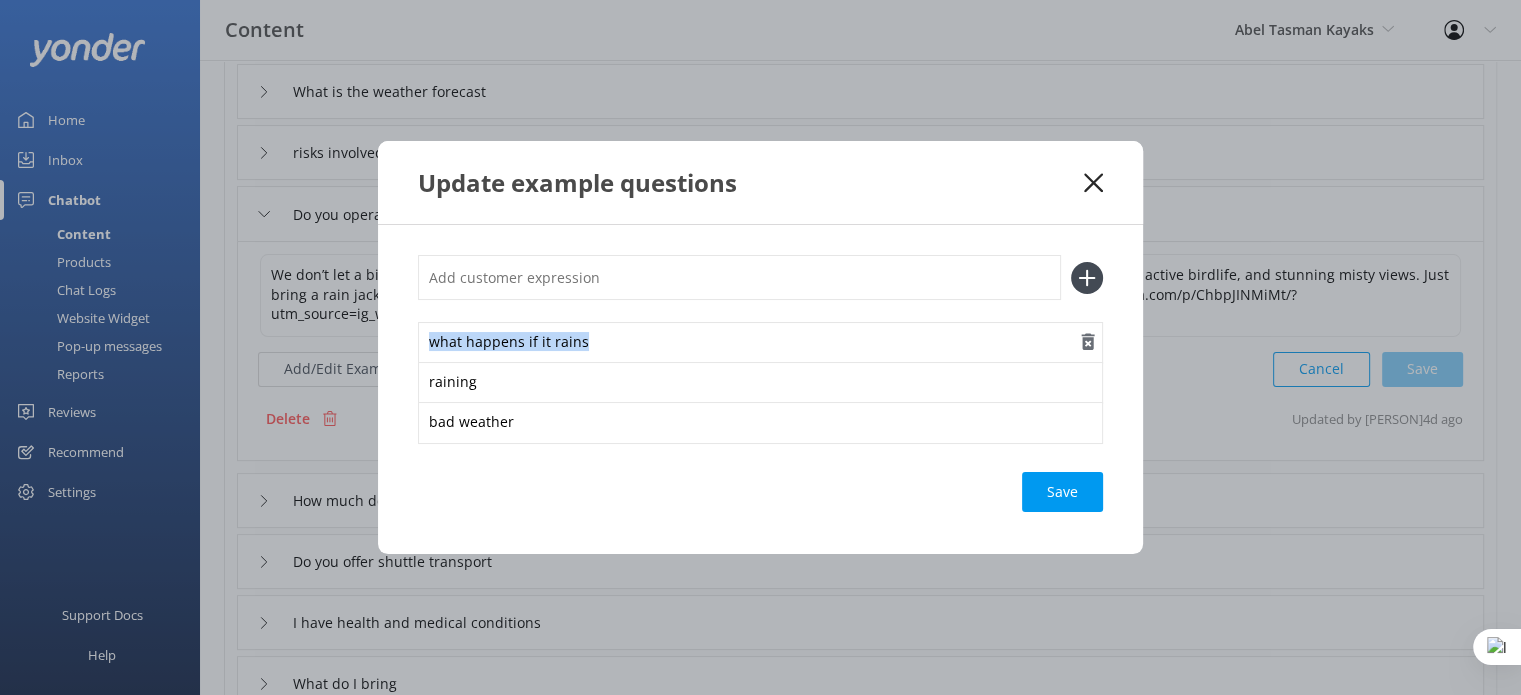 click 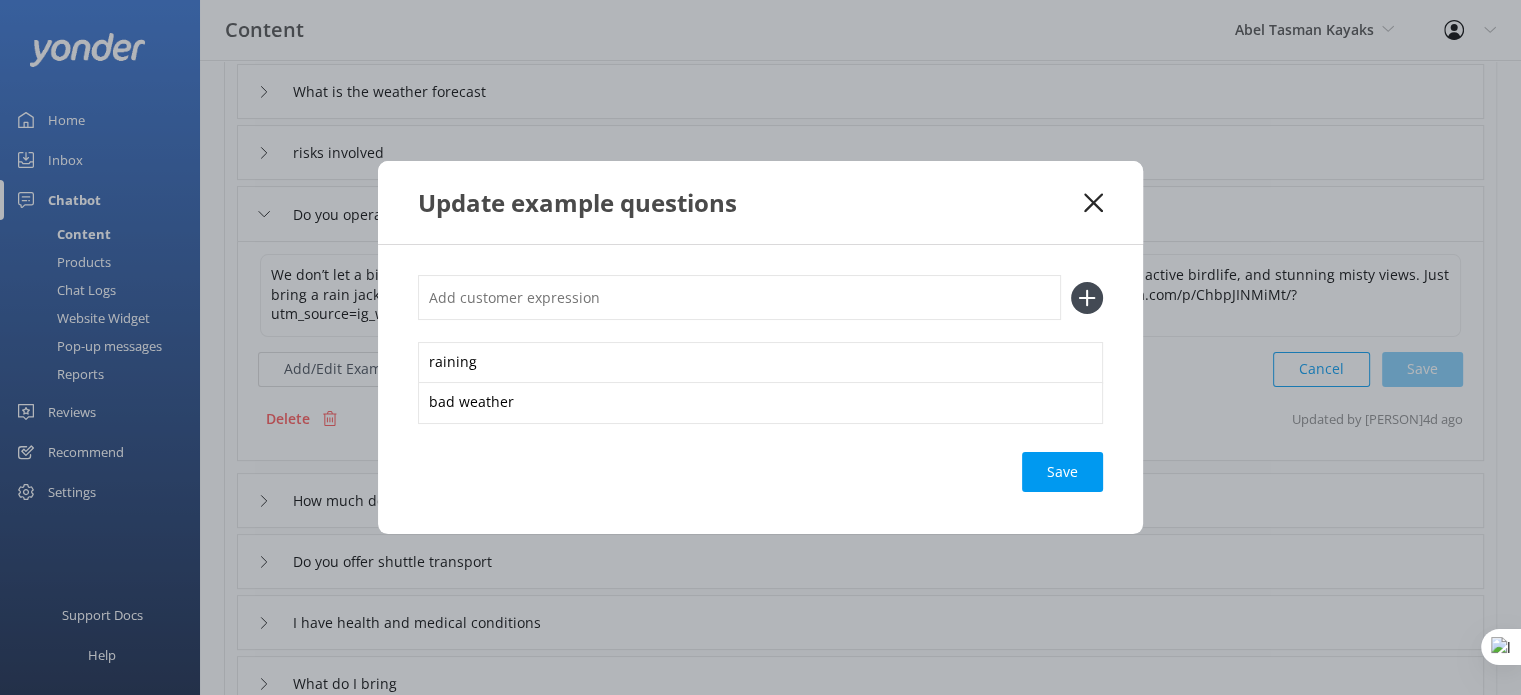 click 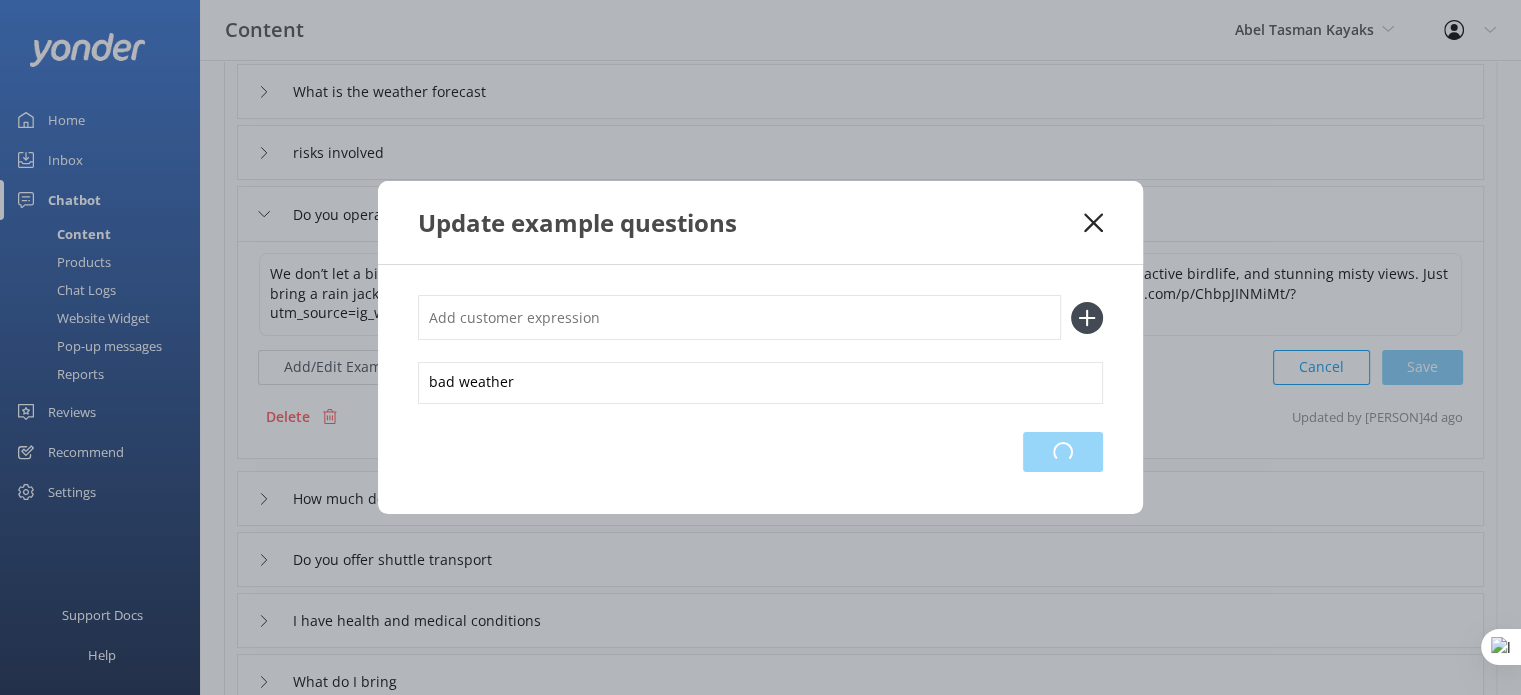 click on "Loading.." at bounding box center (1063, 452) 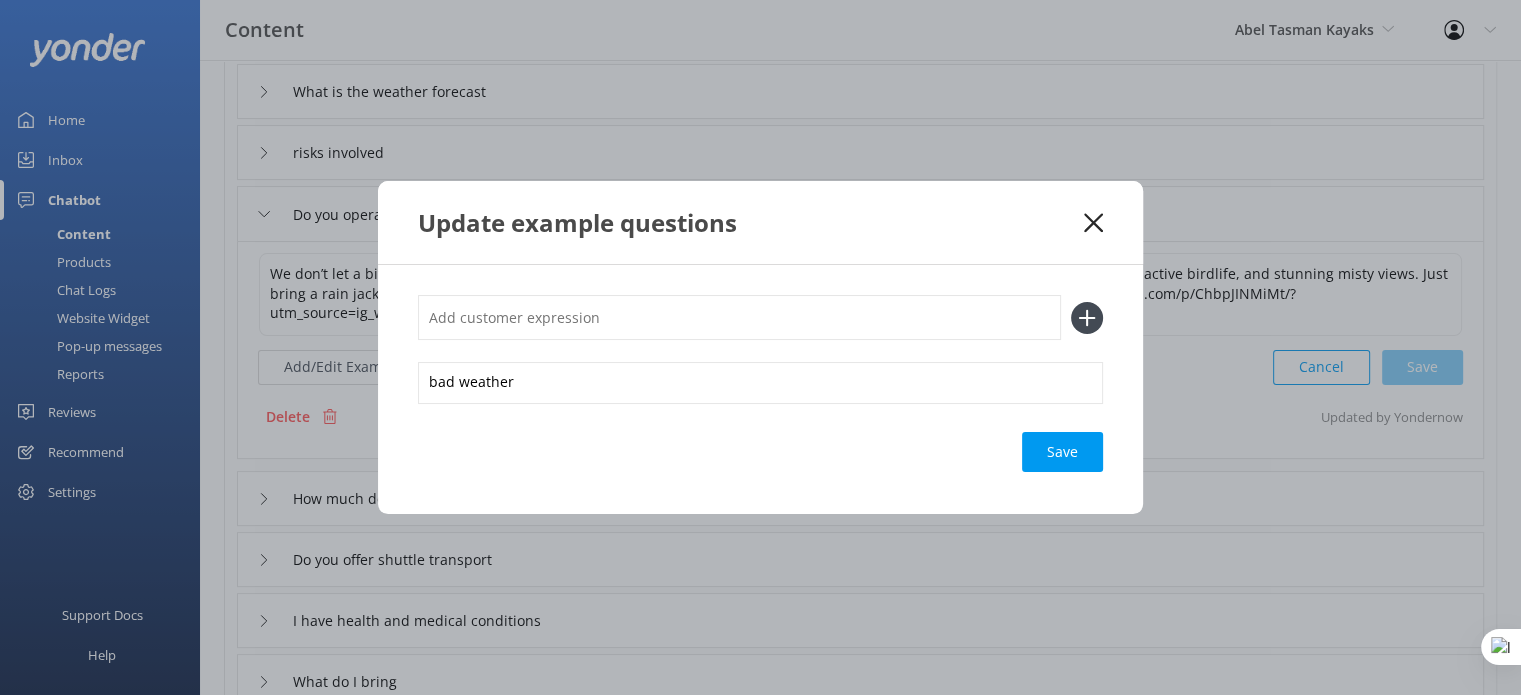 click 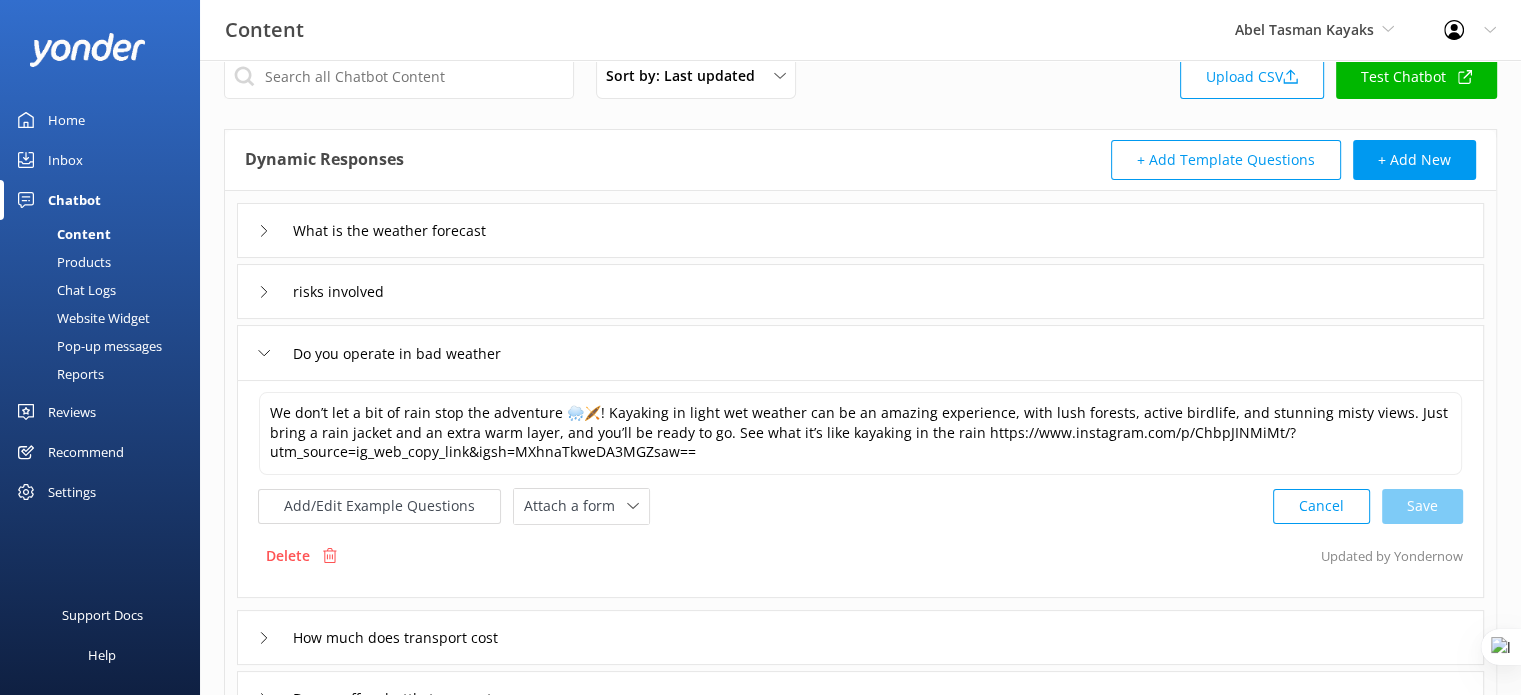 scroll, scrollTop: 24, scrollLeft: 0, axis: vertical 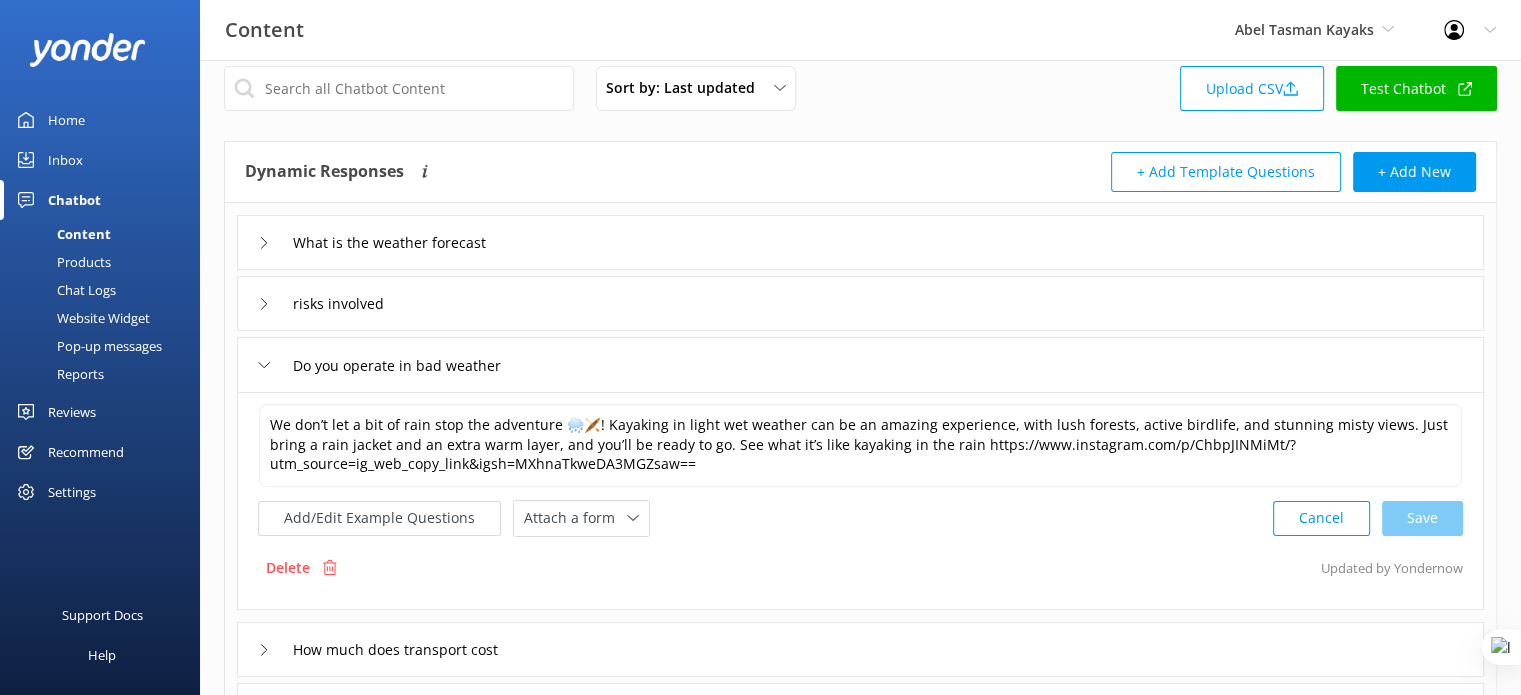 click on "What is the weather forecast" at bounding box center [860, 242] 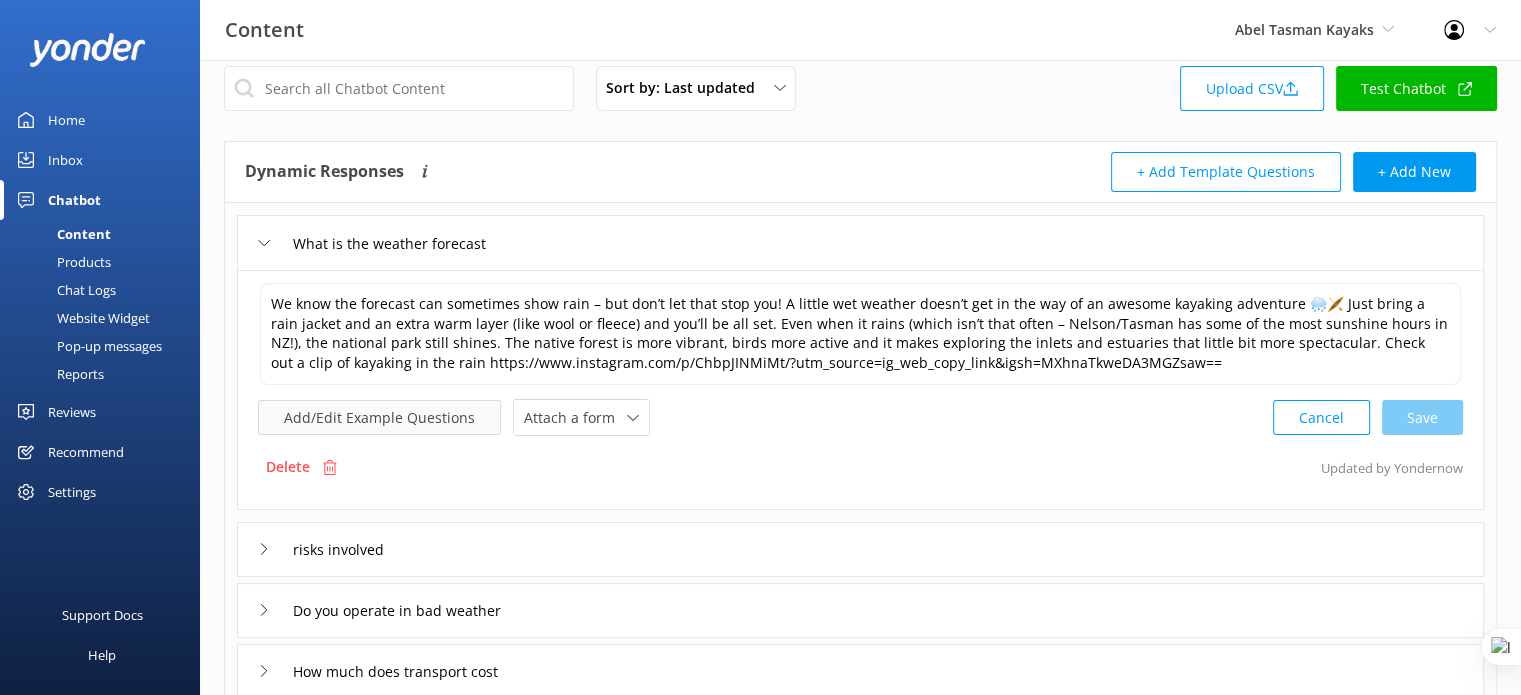 click on "Add/Edit Example Questions" at bounding box center (379, 417) 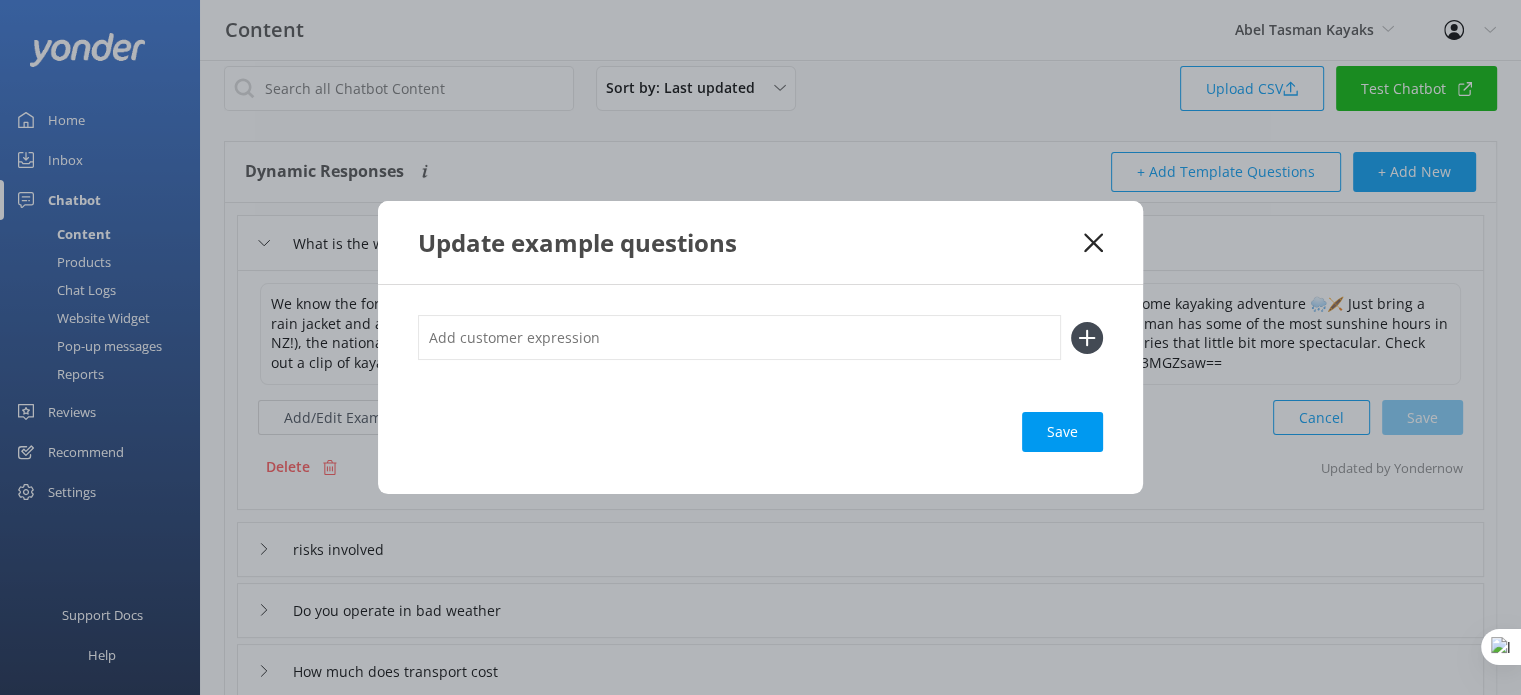 click at bounding box center (739, 337) 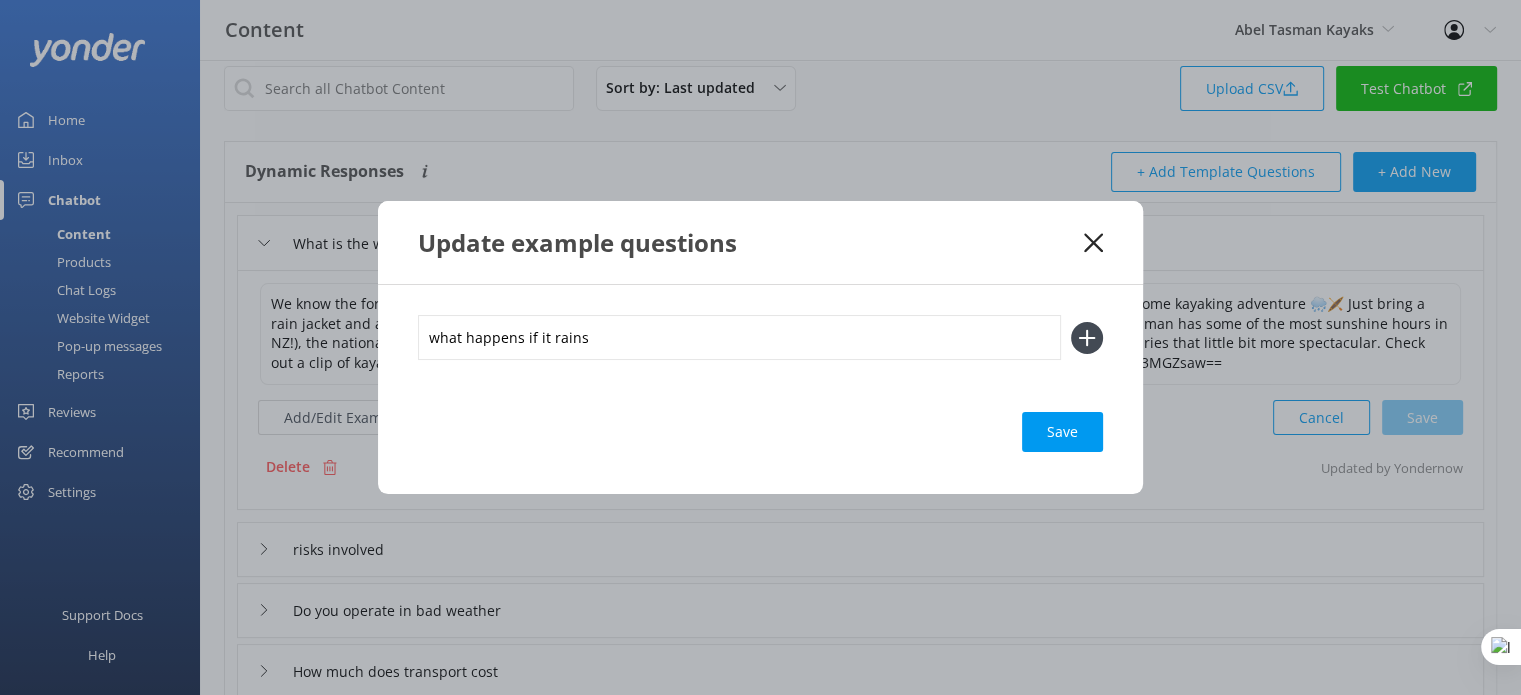 type on "what happens if it rains" 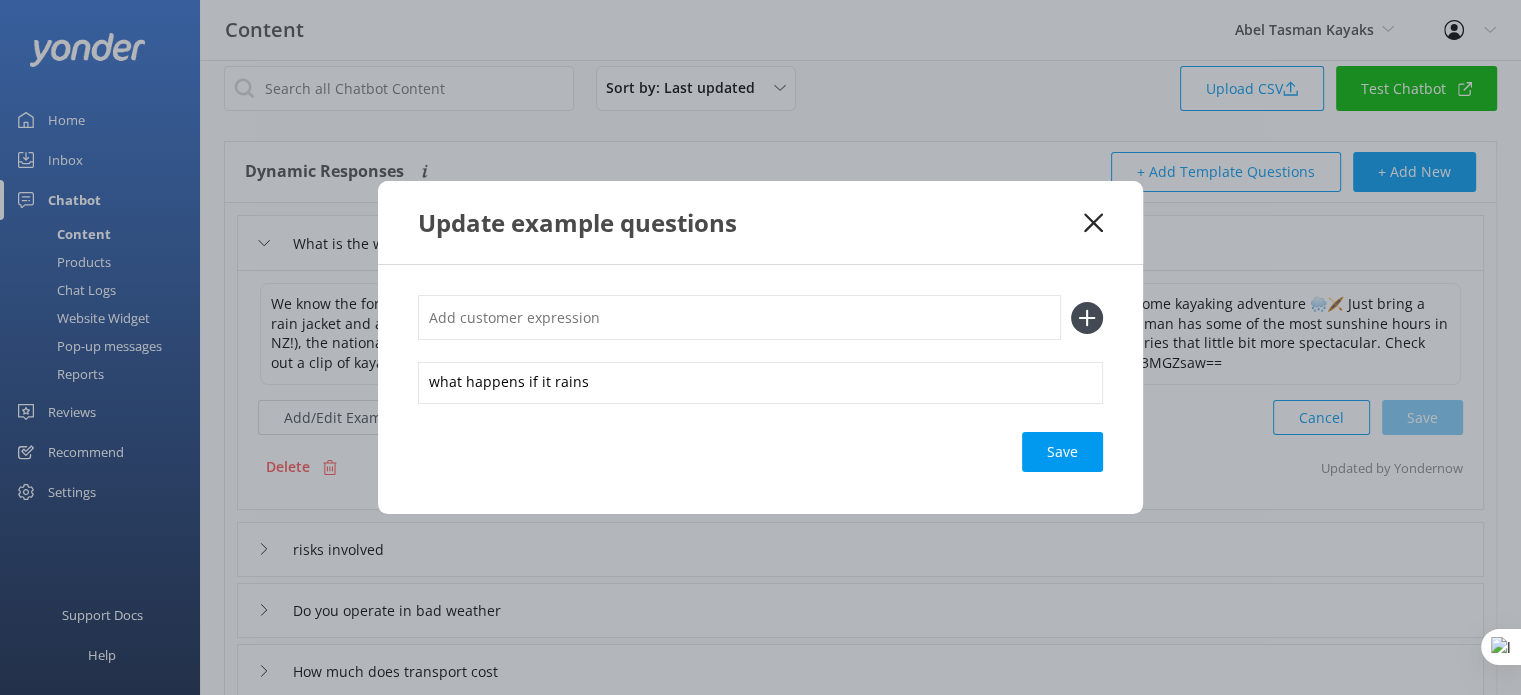 click at bounding box center [739, 317] 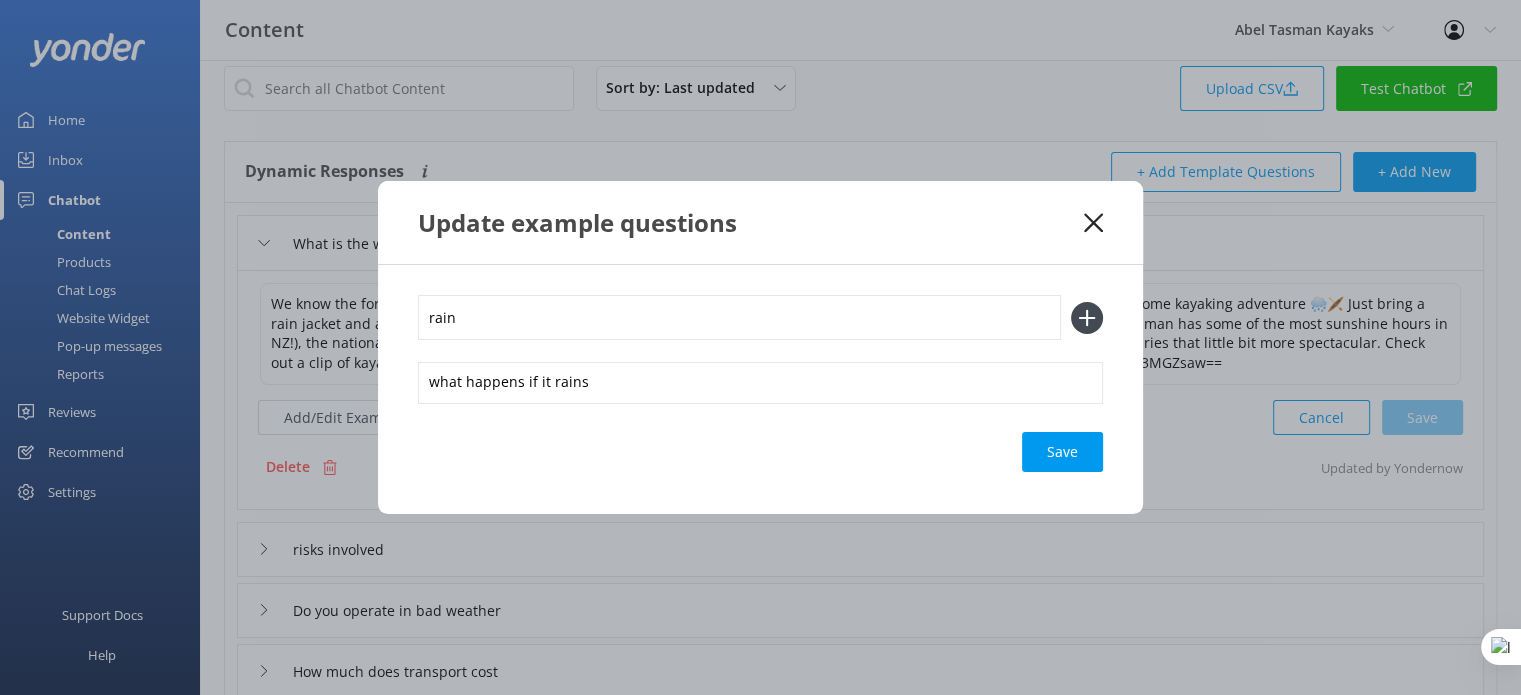type on "rain" 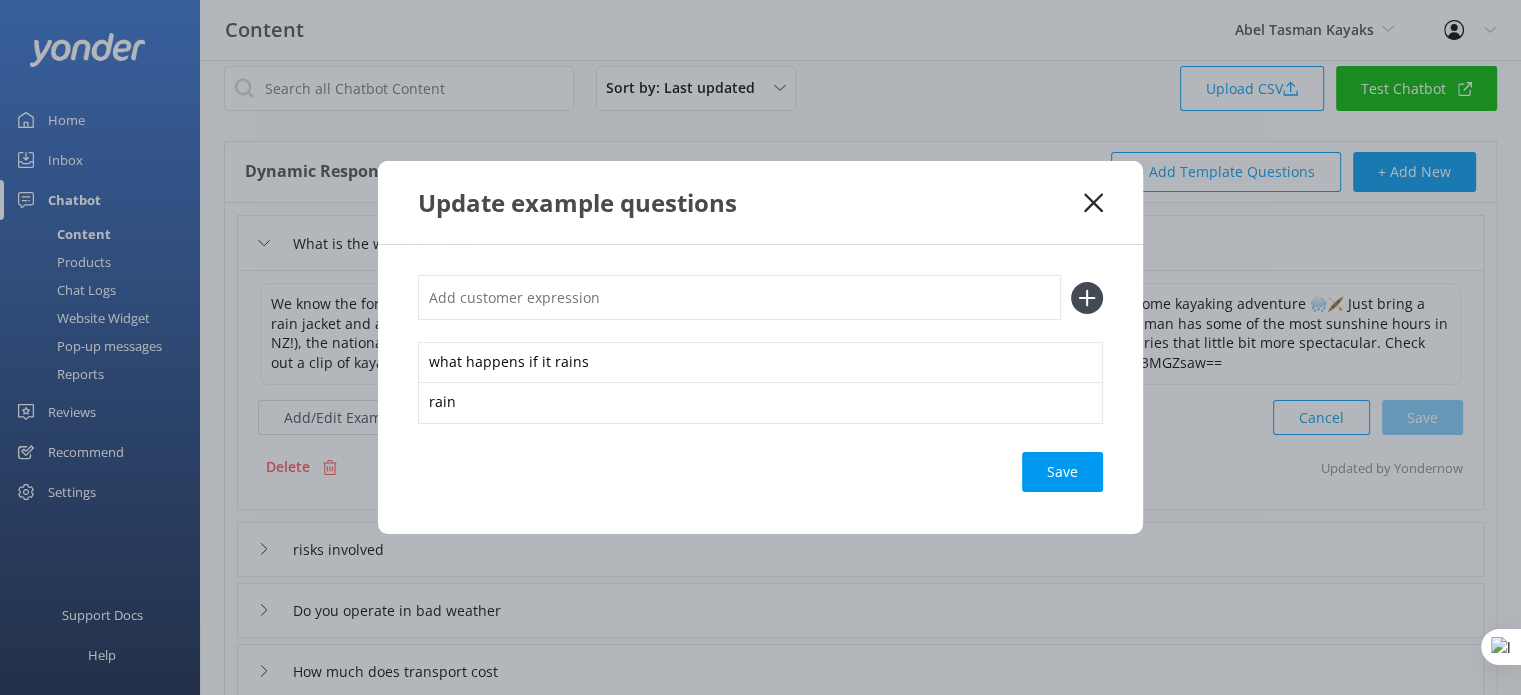 click at bounding box center (739, 297) 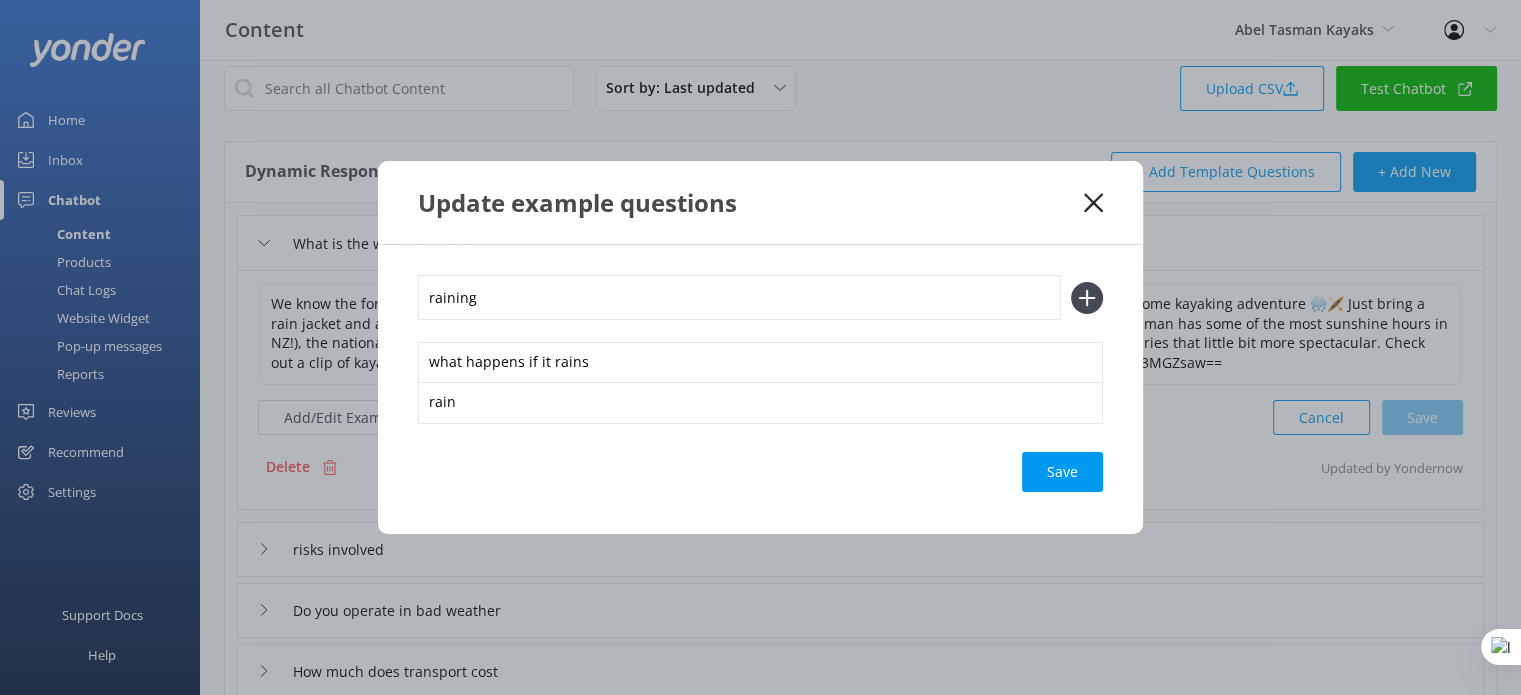 type on "raining" 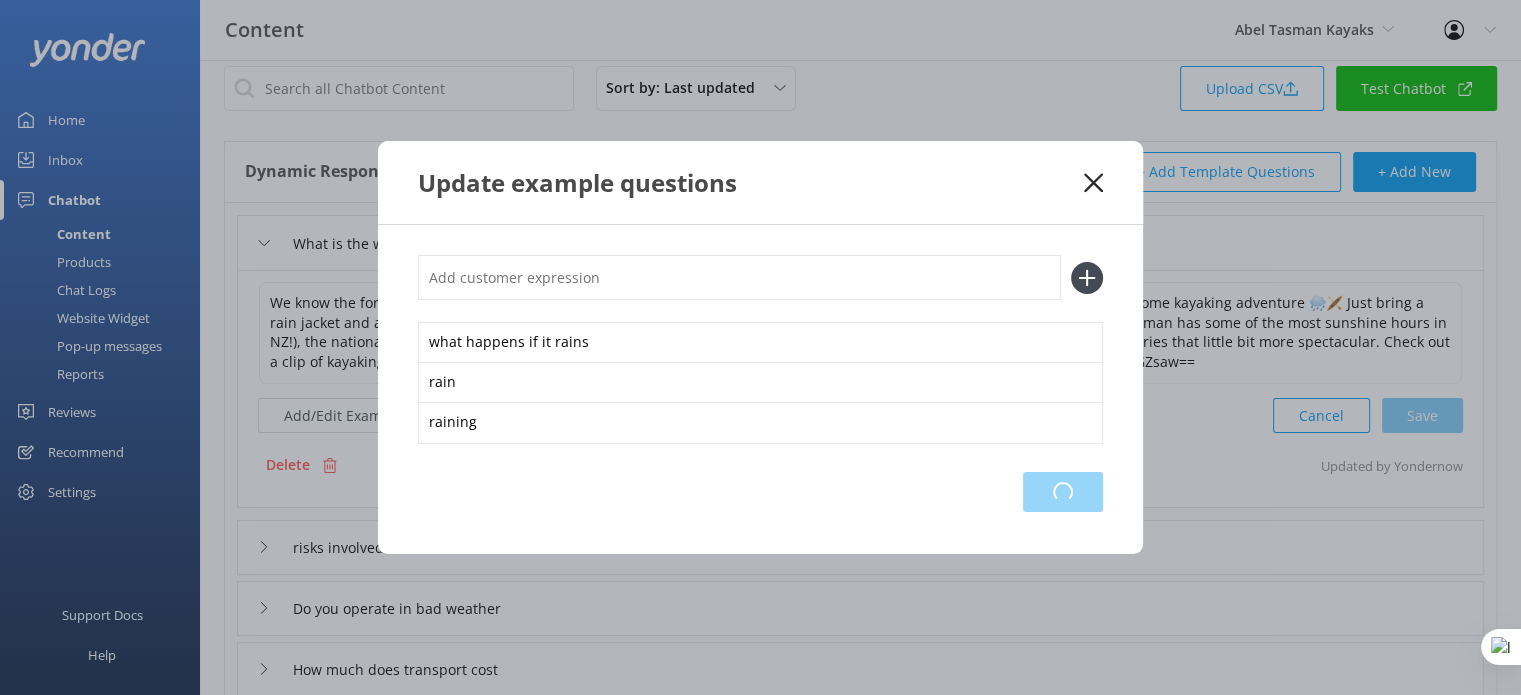 click on "Loading.." at bounding box center [1063, 492] 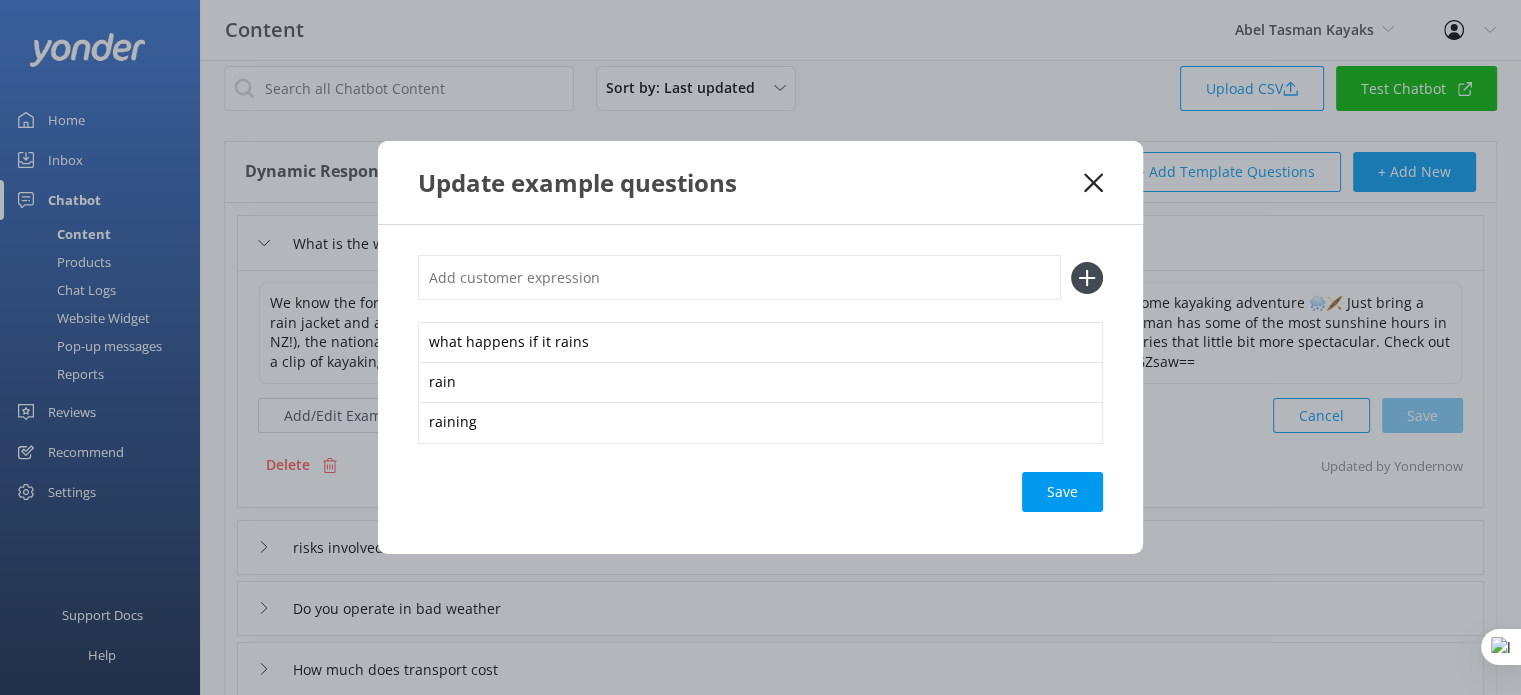 click 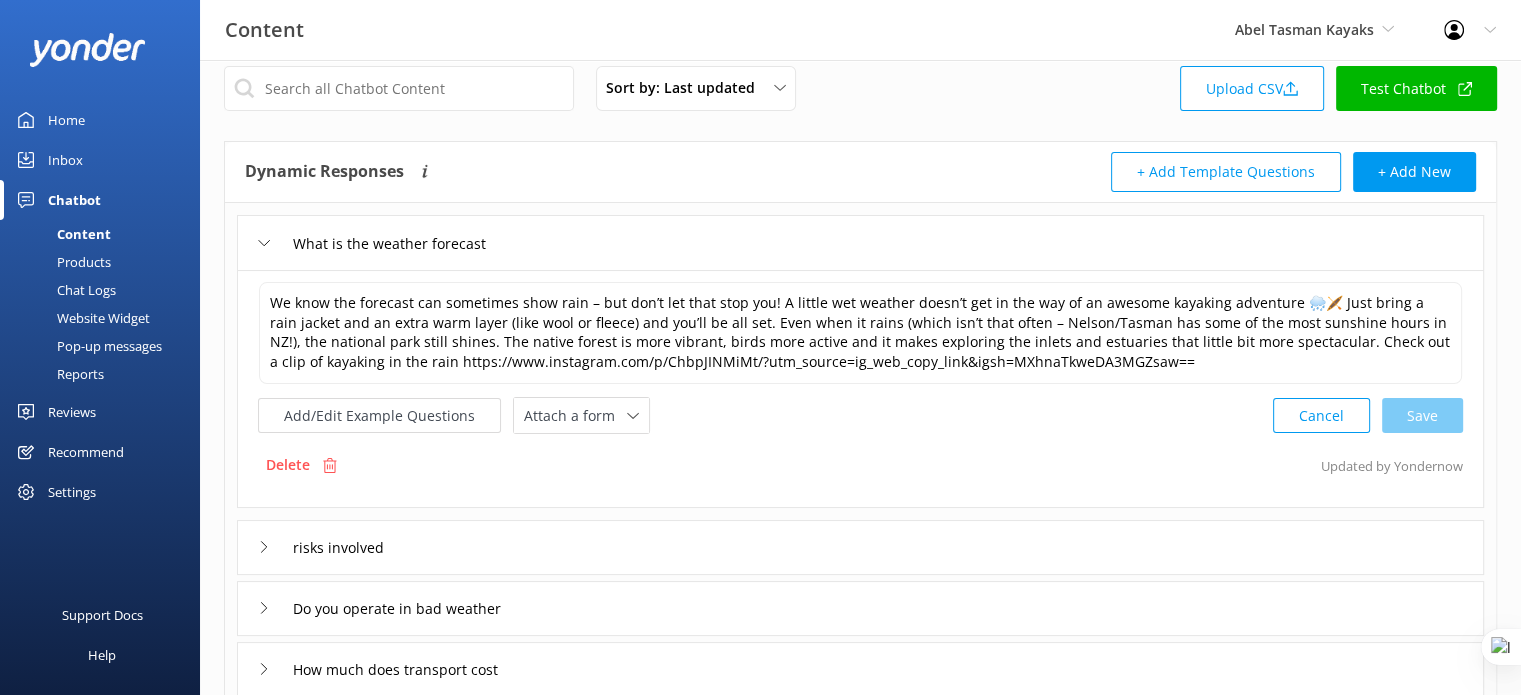 click on "Inbox" at bounding box center (65, 160) 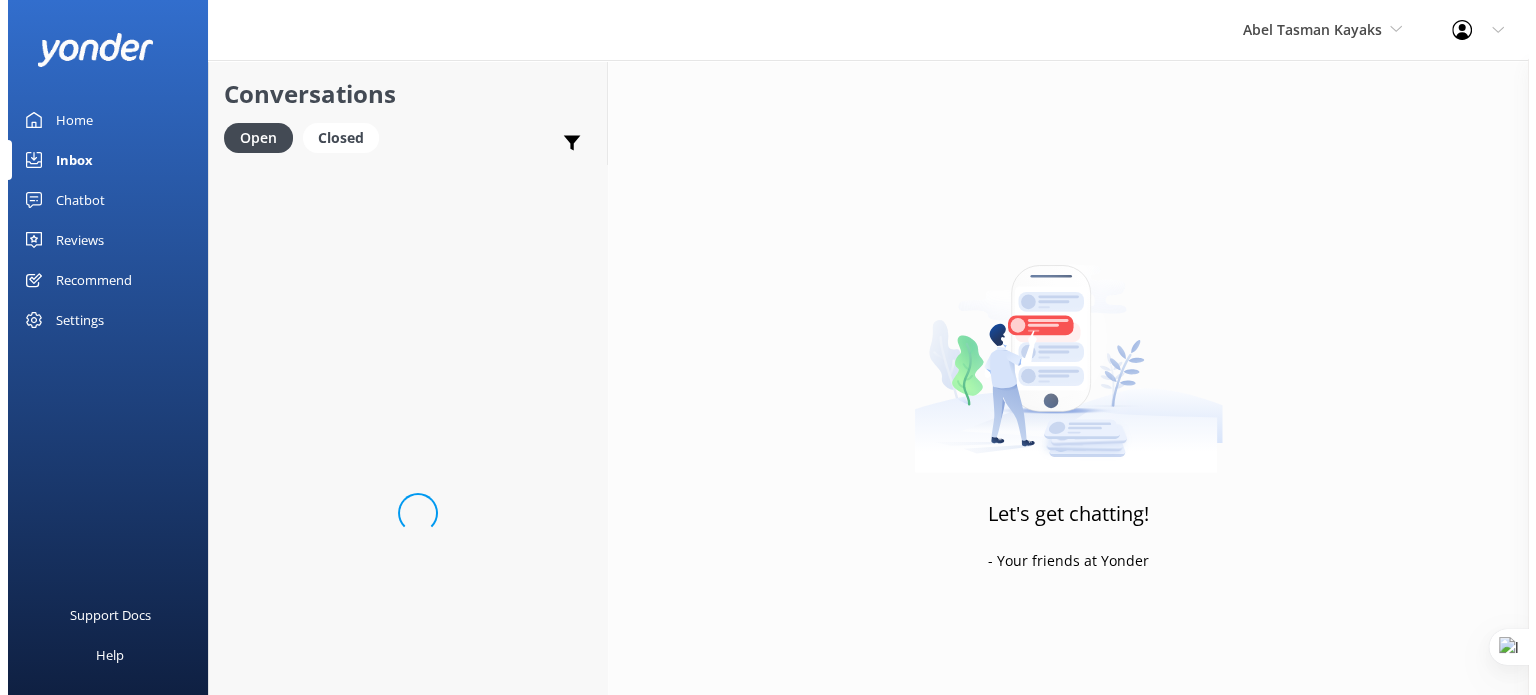 scroll, scrollTop: 0, scrollLeft: 0, axis: both 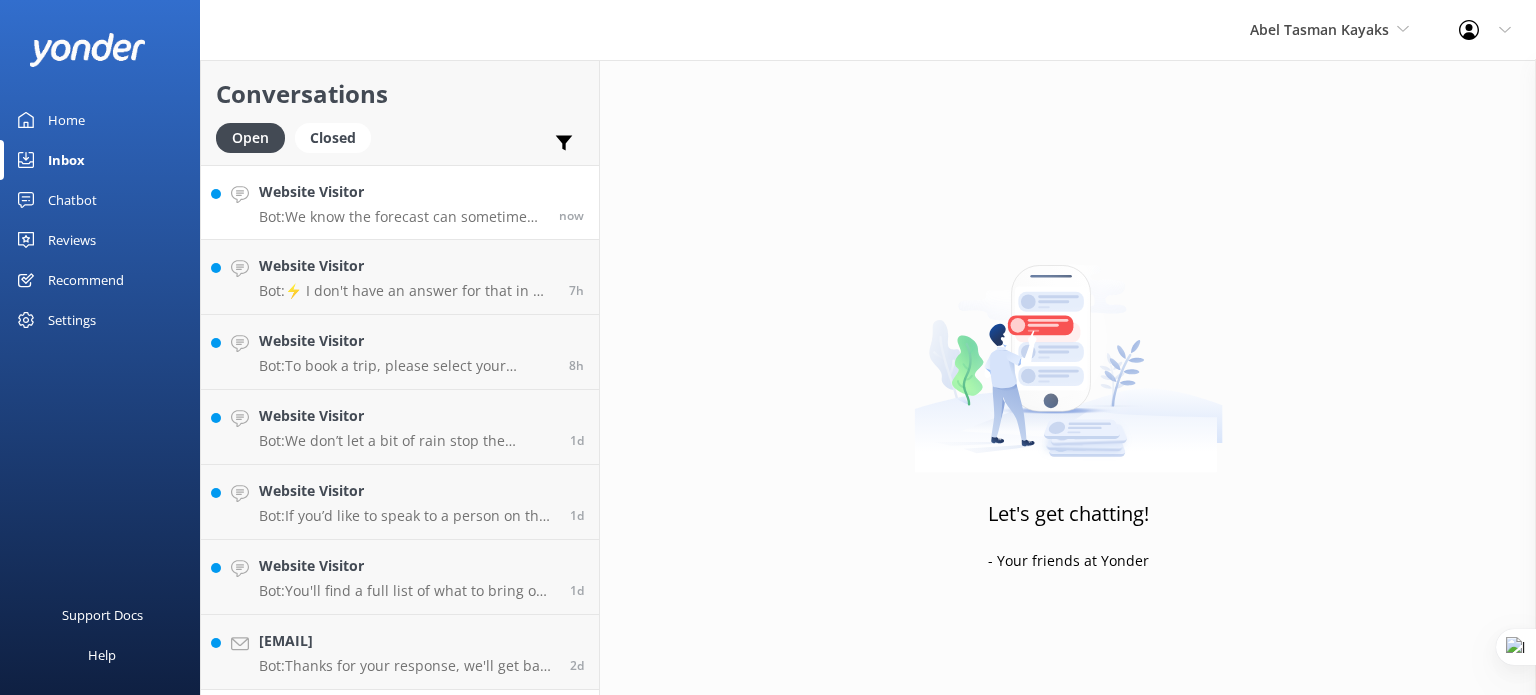 click on "Bot:  We know the forecast can sometimes show rain, but don’t let that stop you! A little wet weather doesn’t get in the way of an awesome kayaking adventure. Just bring a rain jacket and an extra warm layer like wool or fleece. Even when it rains, the national park still shines. Check out a clip of kayaking in the rain: https://www.instagram.com/p/ChbpJINMiMt/?utm_source=ig_web_copy_link&igsh=MXhnaTkweDA3MGZsaw==." at bounding box center [401, 217] 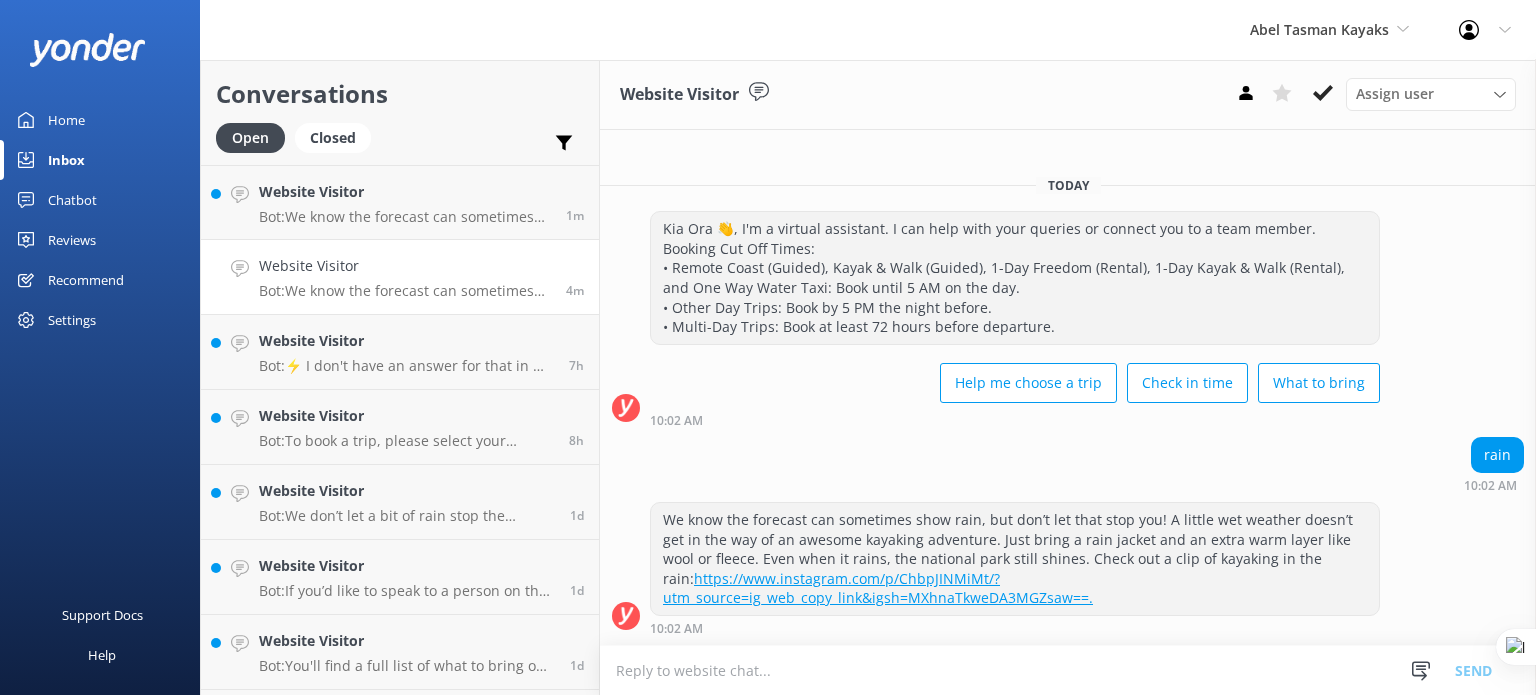 click on "Chatbot" at bounding box center [72, 200] 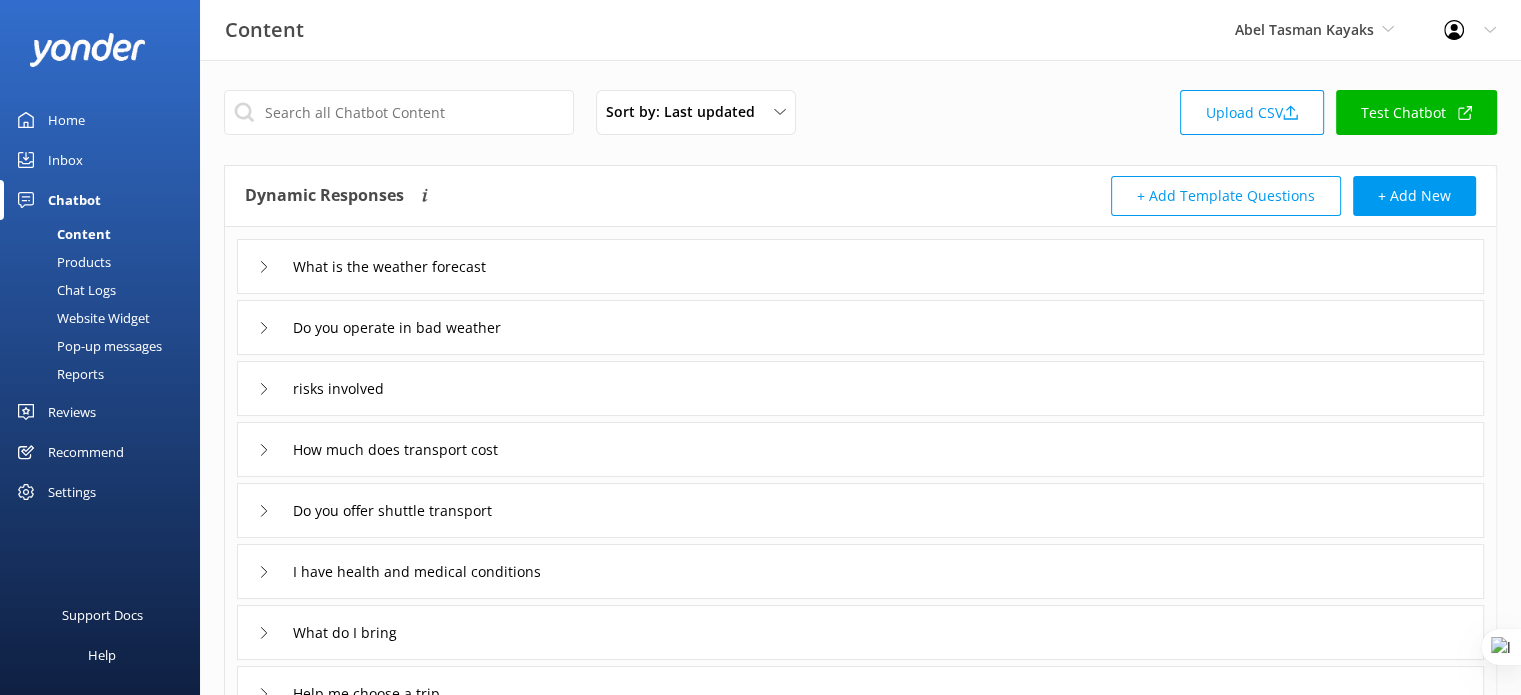 click on "What is the weather forecast" at bounding box center [860, 266] 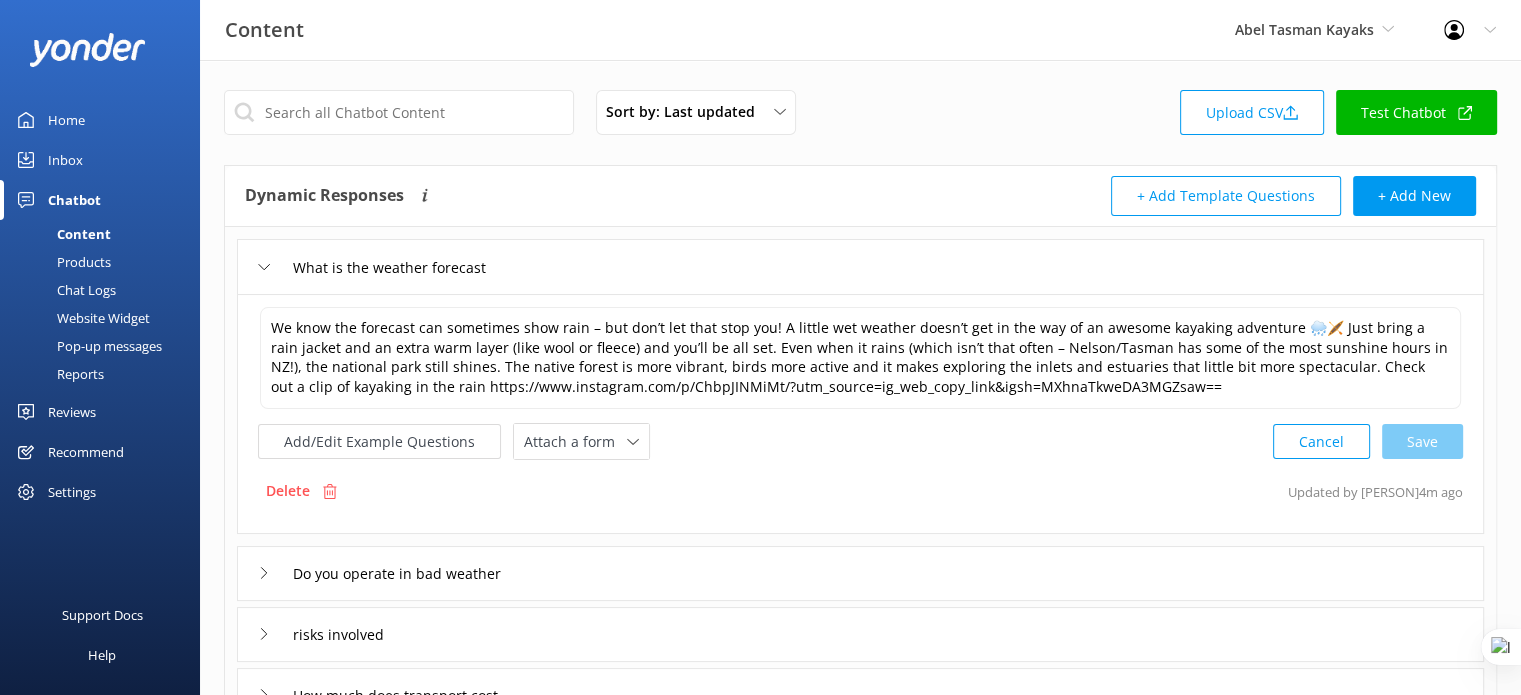 click on "Do you operate in bad weather" at bounding box center [860, 573] 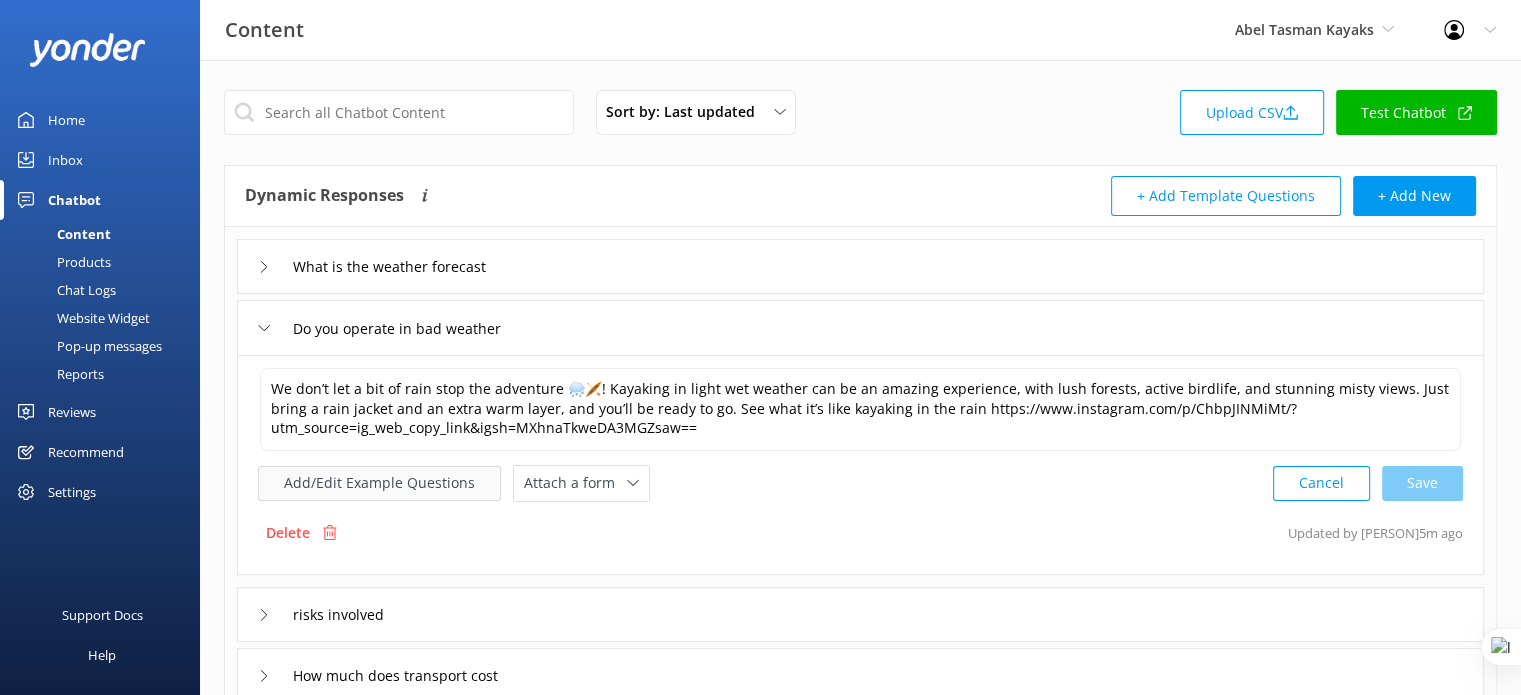 click on "Add/Edit Example Questions" at bounding box center [379, 483] 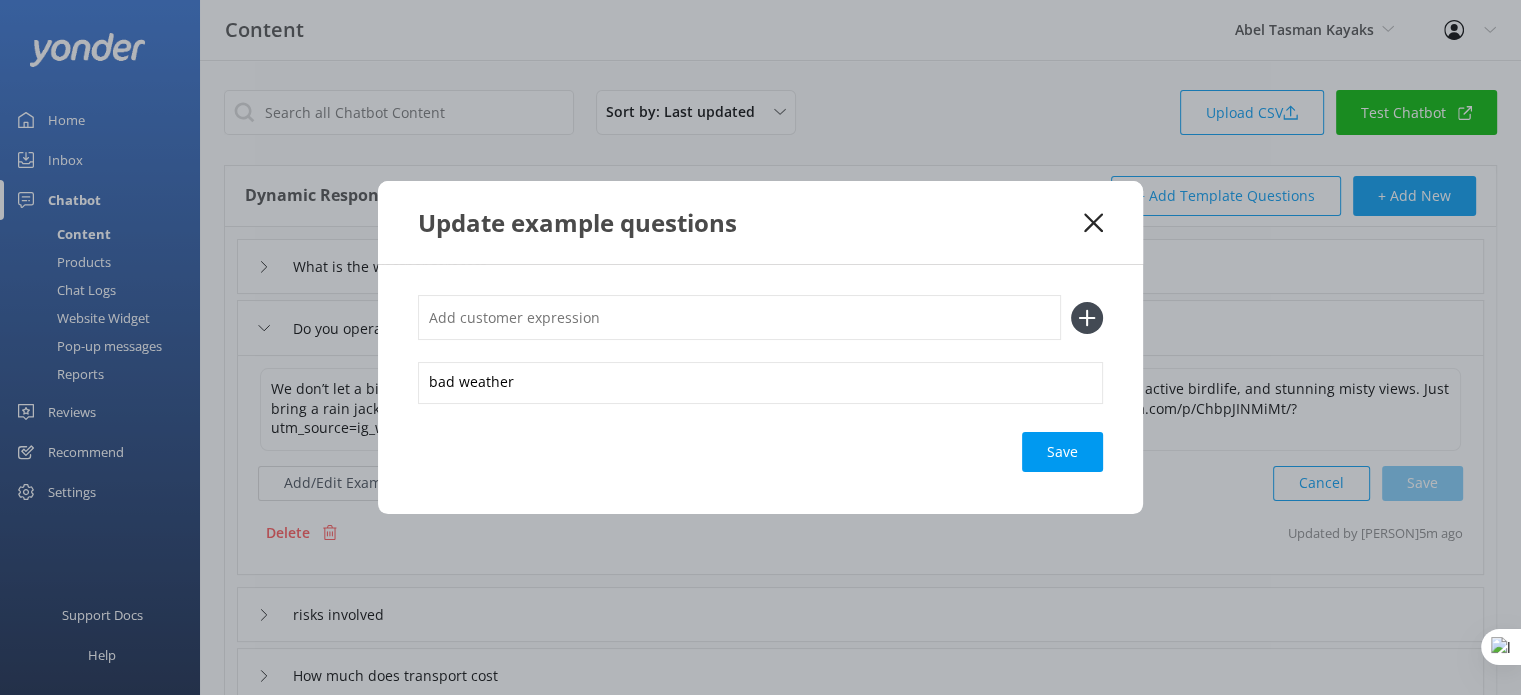 click at bounding box center [739, 317] 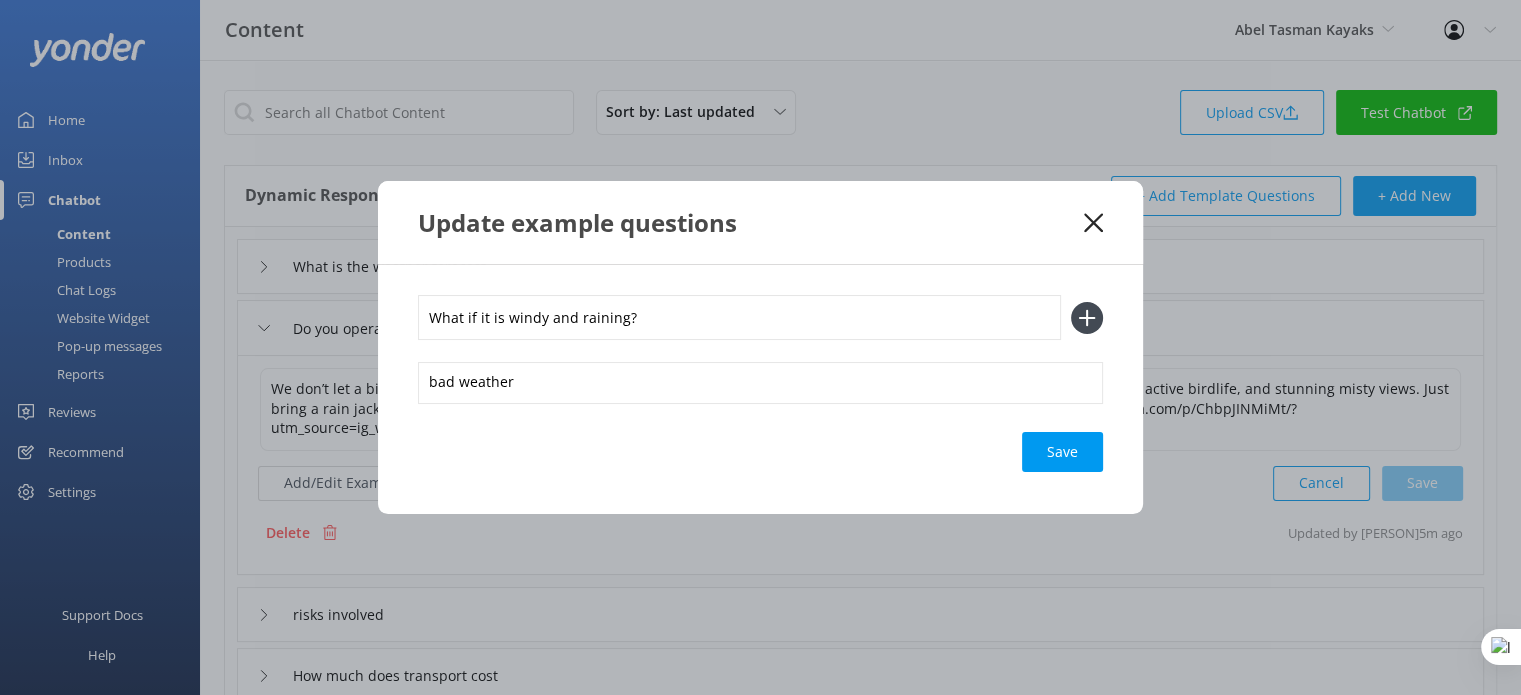 type on "What if it is windy and raining?" 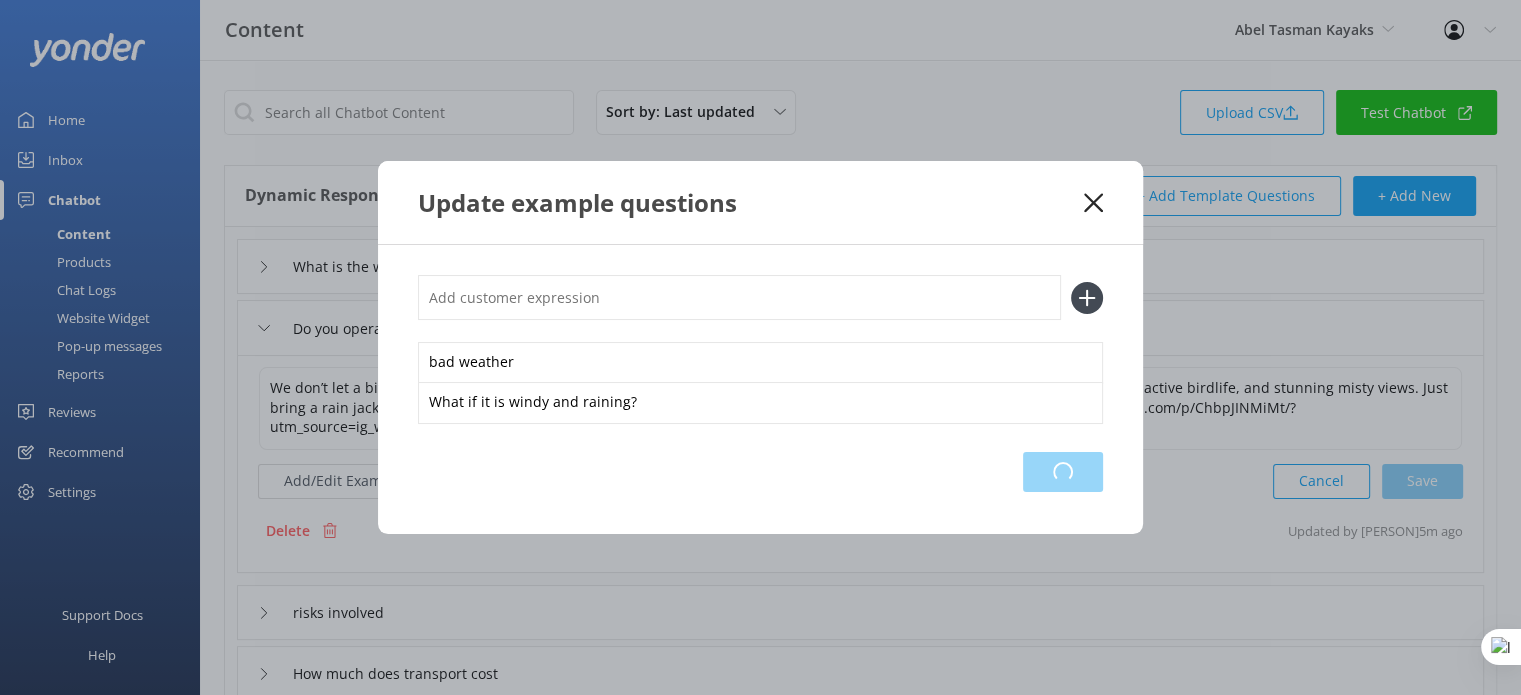 click on "Loading.." at bounding box center (1063, 472) 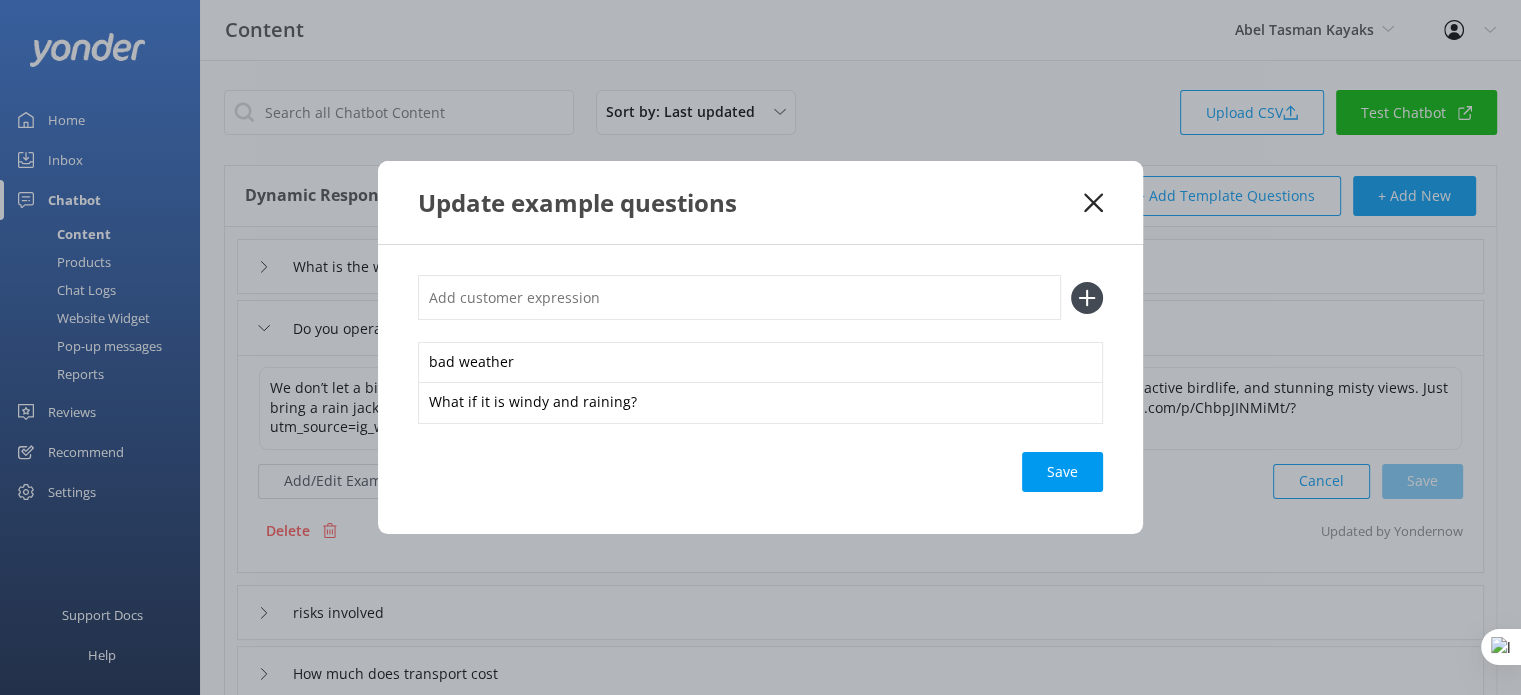 click 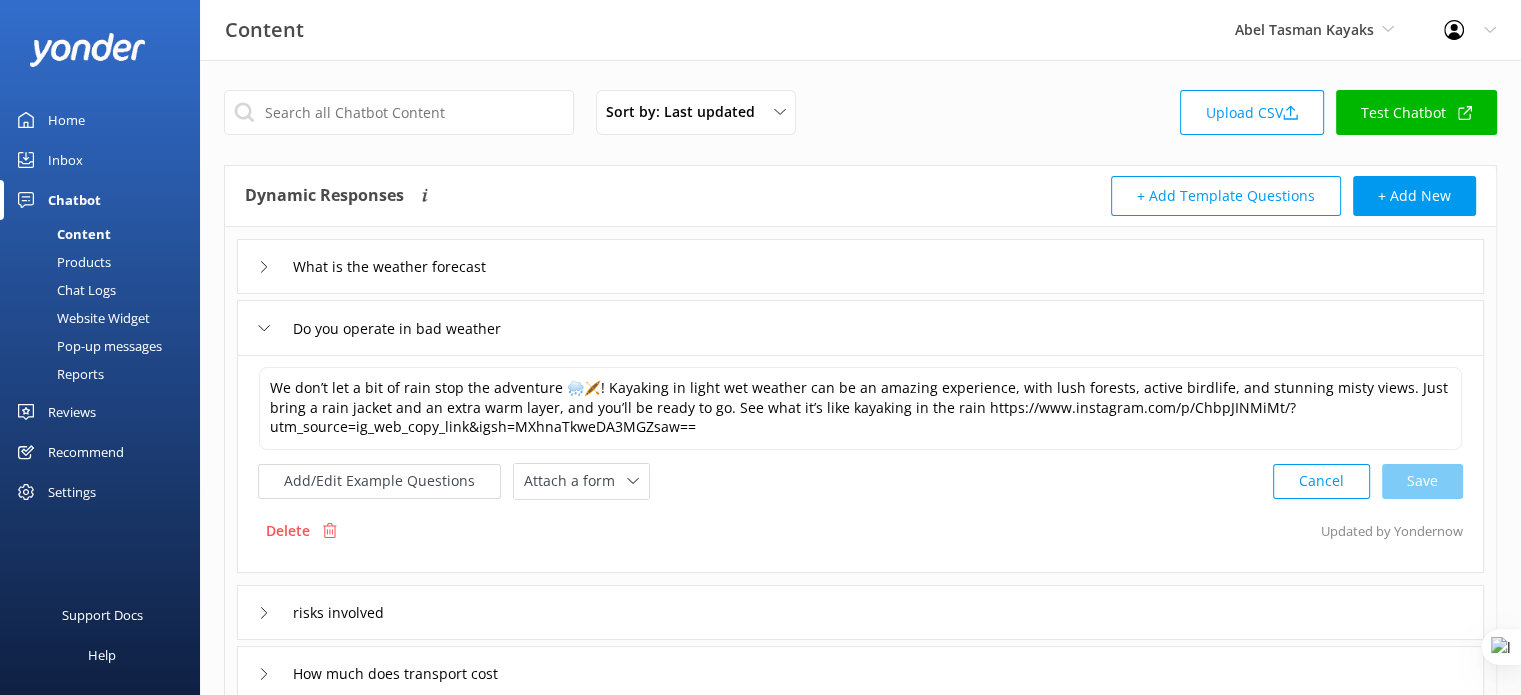 click on "What is the weather forecast" at bounding box center [860, 266] 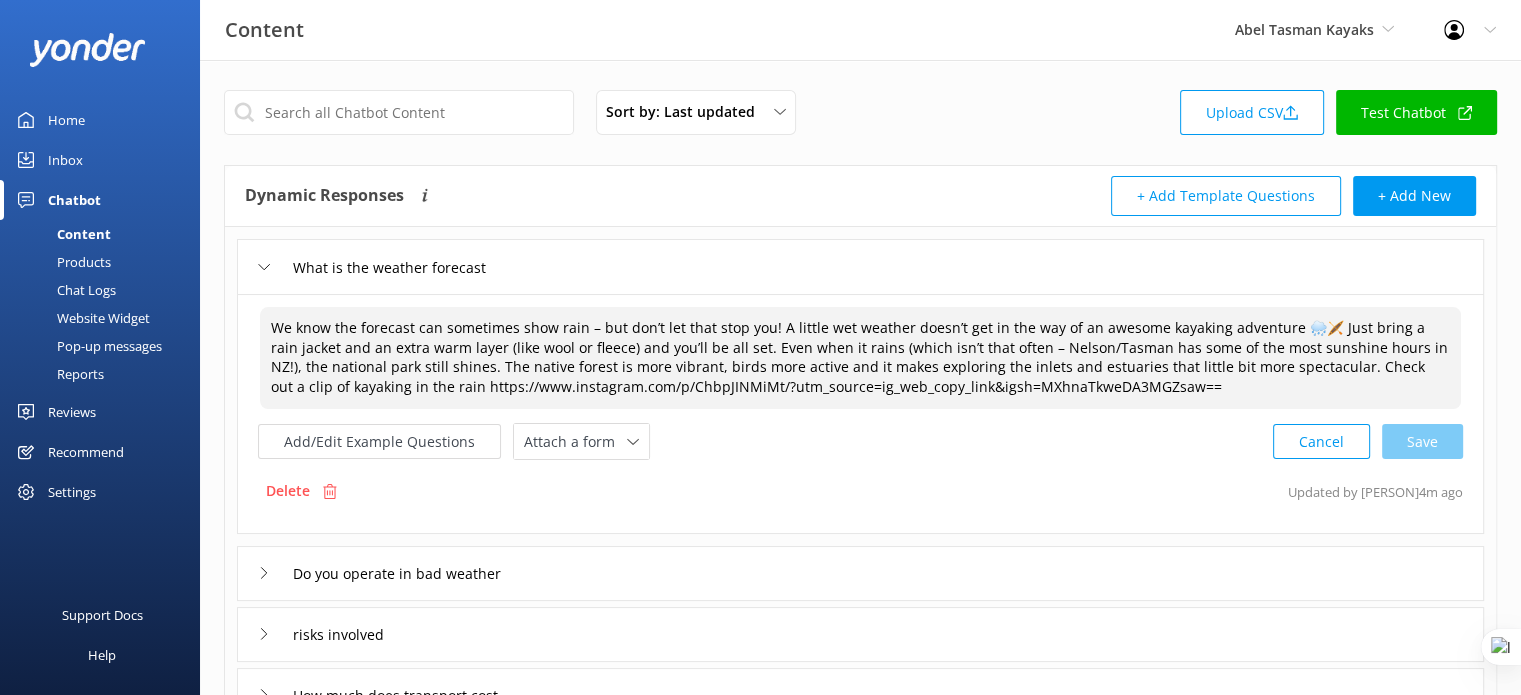 drag, startPoint x: 264, startPoint y: 330, endPoint x: 1231, endPoint y: 390, distance: 968.8596 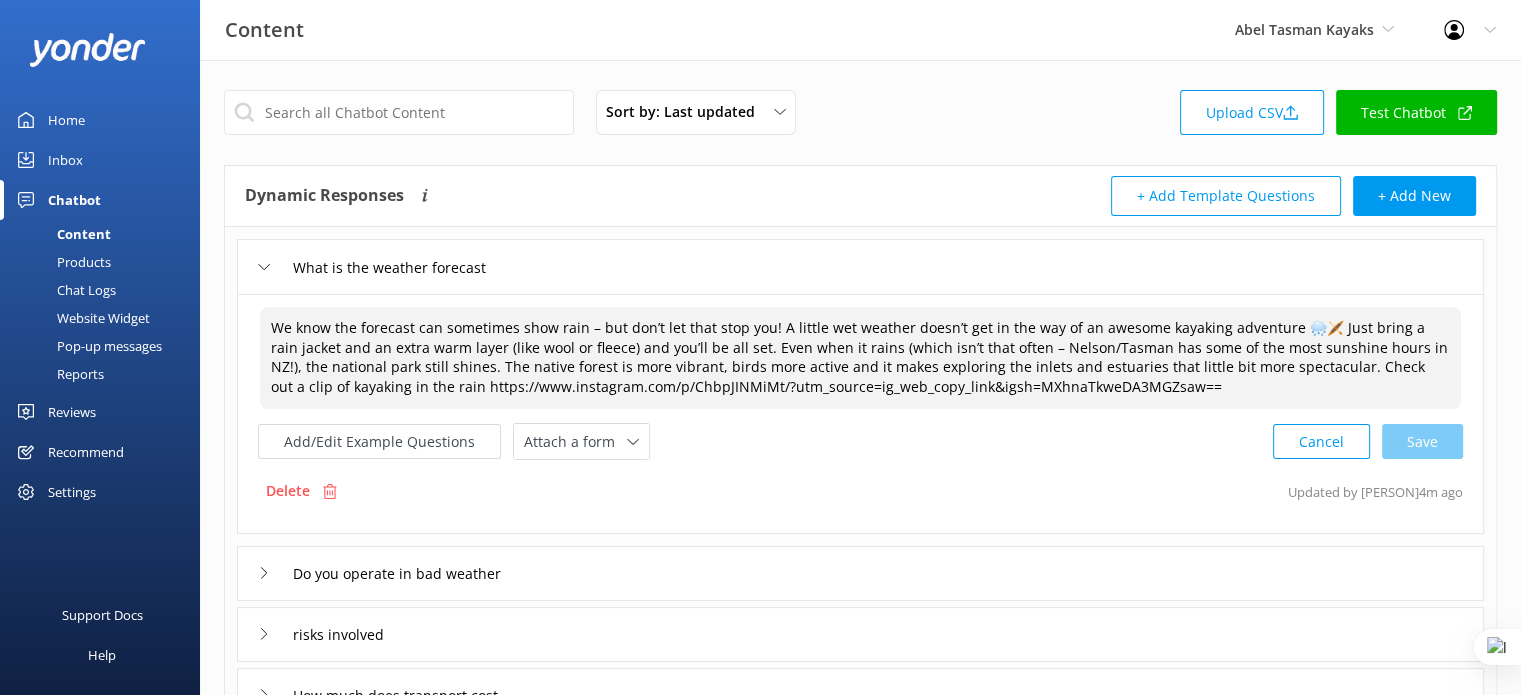 click on "Do you operate in bad weather" at bounding box center [860, 573] 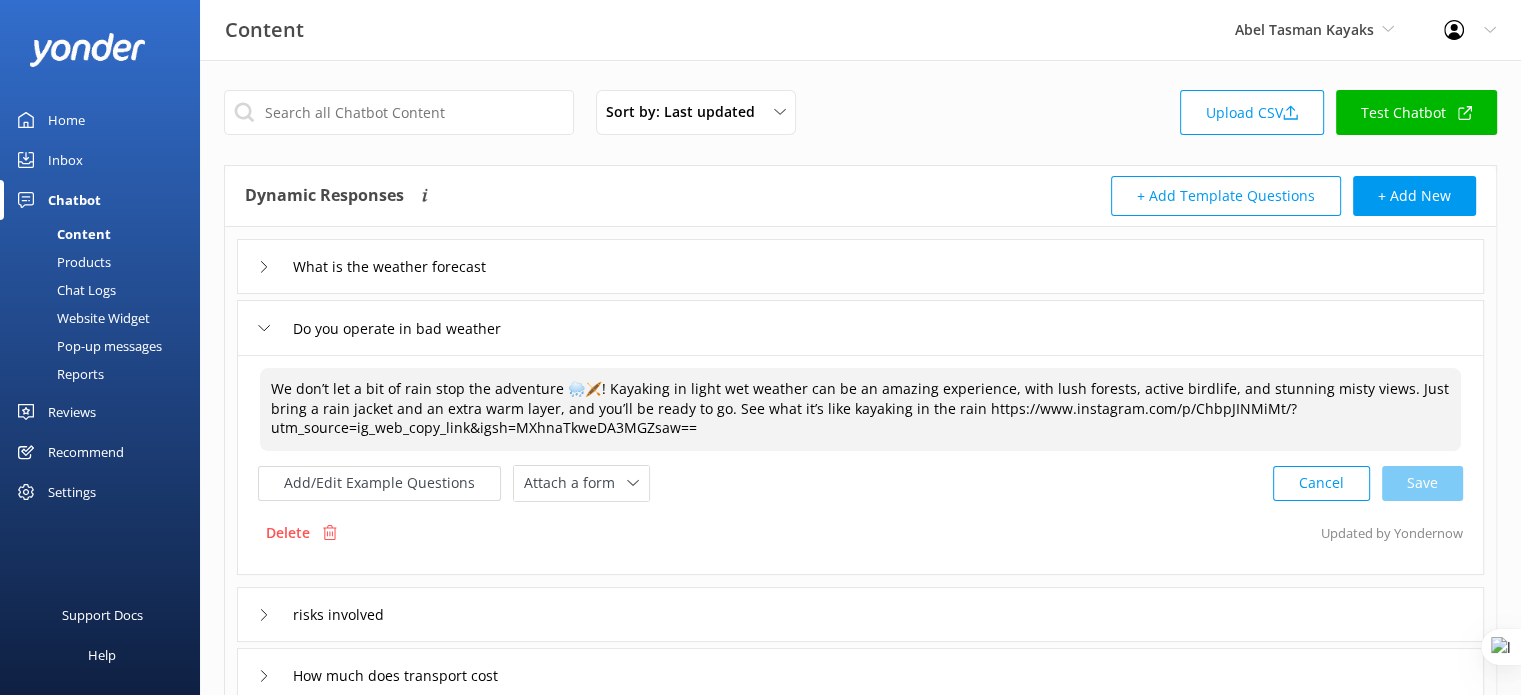 drag, startPoint x: 721, startPoint y: 427, endPoint x: 251, endPoint y: 385, distance: 471.87286 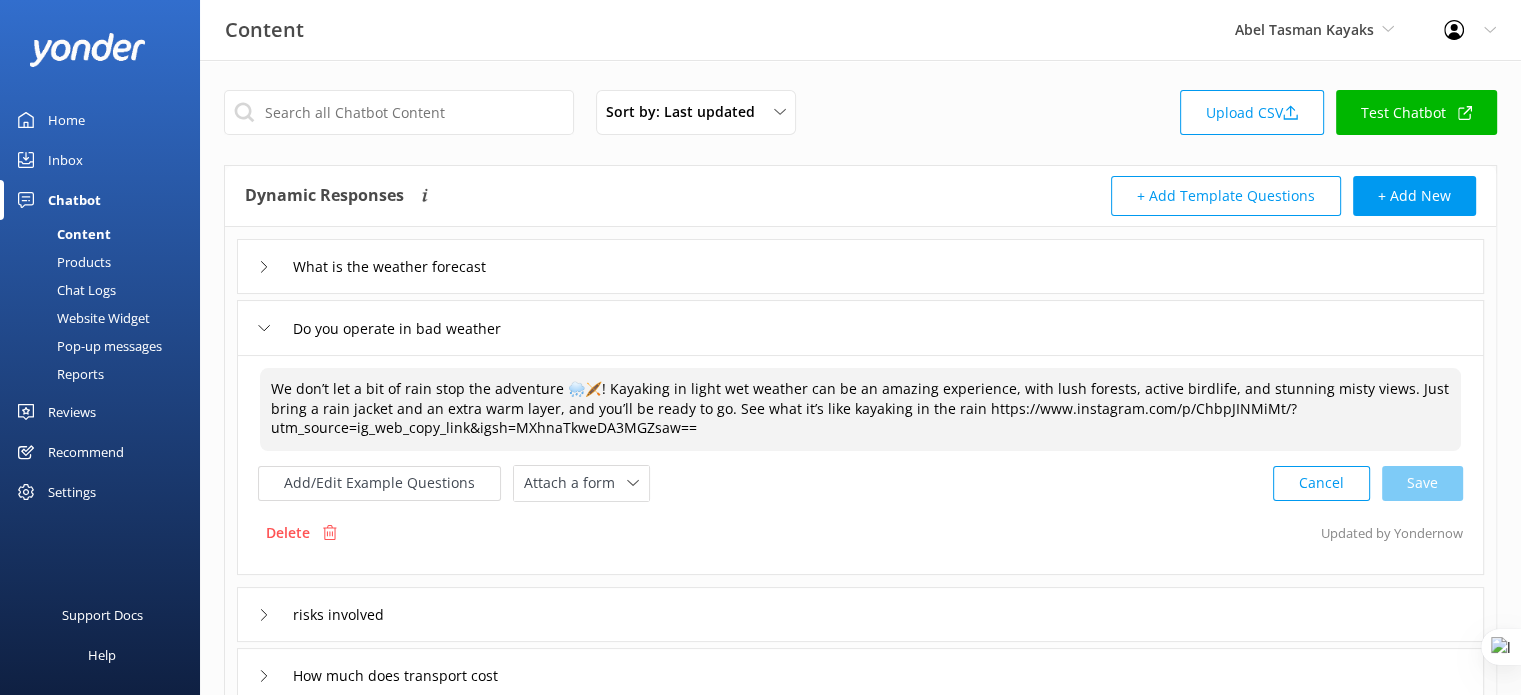 click on "We don’t let a bit of rain stop the adventure 🌧️🛶! Kayaking in light wet weather can be an amazing experience, with lush forests, active birdlife, and stunning misty views. Just bring a rain jacket and an extra warm layer, and you’ll be ready to go. See what it’s like kayaking in the rain https://www.instagram.com/p/ChbpJINMiMt/?utm_source=ig_web_copy_link&igsh=MXhnaTkweDA3MGZsaw== We don’t let a bit of rain stop the adventure 🌧️🛶! Kayaking in light wet weather can be an amazing experience, with lush forests, active birdlife, and stunning misty views. Just bring a rain jacket and an extra warm layer, and you’ll be ready to go. See what it’s like kayaking in the rain https://www.instagram.com/p/ChbpJINMiMt/?utm_source=ig_web_copy_link&igsh=MXhnaTkweDA3MGZsaw== Add/Edit Example Questions Attach a form Leave contact details Check availability Cancel Save Delete Updated by Yonder  now" at bounding box center [860, 465] 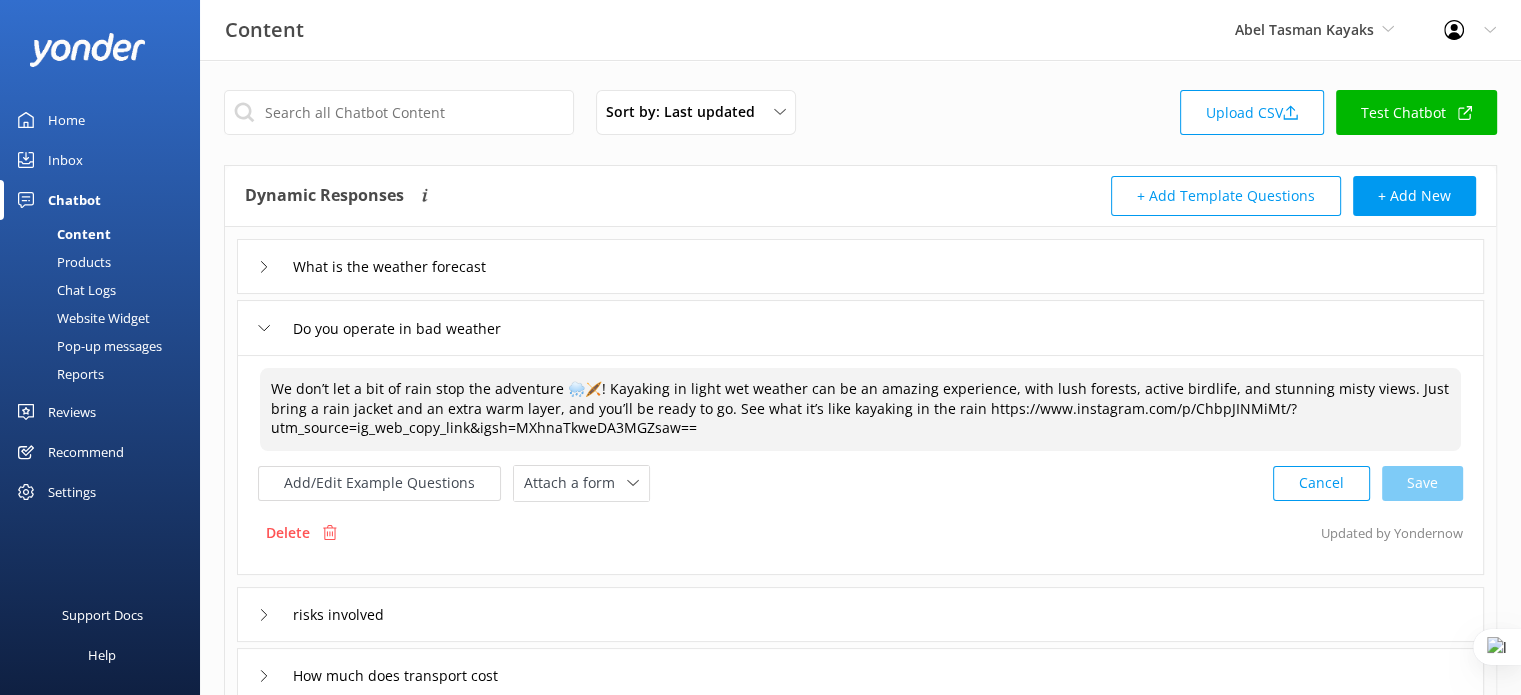 paste on "know the forecast can sometimes show rain – but don’t let that stop you! A little wet weather doesn’t get in the way of an awesome kayaking adventure 🌧️🛶 Just bring a rain jacket and an extra warm layer (like wool or fleece) and you’ll be all set. Even when it rains (which isn’t that often – Nelson/Tasman has some of the most sunshine hours in NZ!), the national park still shines. The native forest is more vibrant, birds more active and it makes exploring the inlets and estuaries that little bit more spectacular. Check out a clip of" 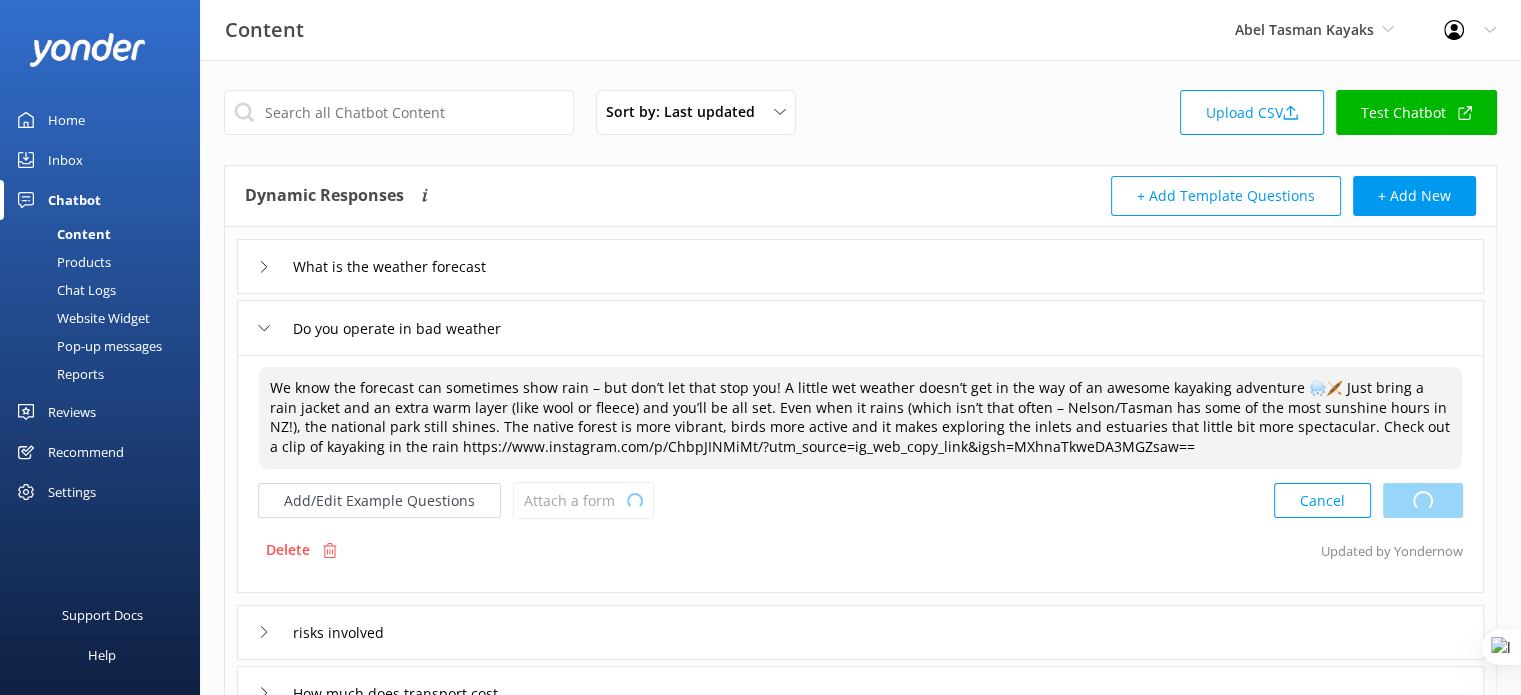 click on "Cancel Loading.." at bounding box center (1368, 500) 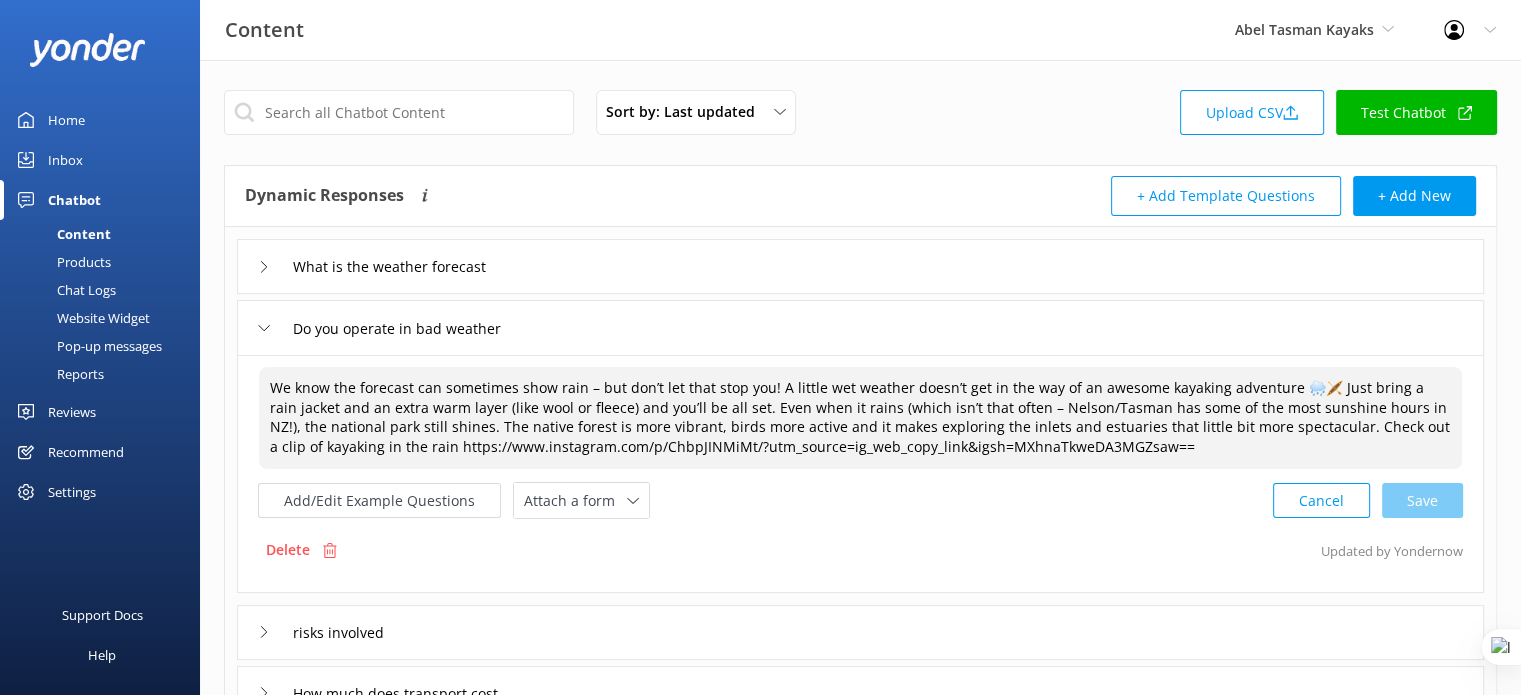 type on "We know the forecast can sometimes show rain – but don’t let that stop you! A little wet weather doesn’t get in the way of an awesome kayaking adventure 🌧️🛶 Just bring a rain jacket and an extra warm layer (like wool or fleece) and you’ll be all set. Even when it rains (which isn’t that often – Nelson/Tasman has some of the most sunshine hours in NZ!), the national park still shines. The native forest is more vibrant, birds more active and it makes exploring the inlets and estuaries that little bit more spectacular. Check out a clip of kayaking in the rain https://www.instagram.com/p/ChbpJINMiMt/?utm_source=ig_web_copy_link&igsh=MXhnaTkweDA3MGZsaw==" 